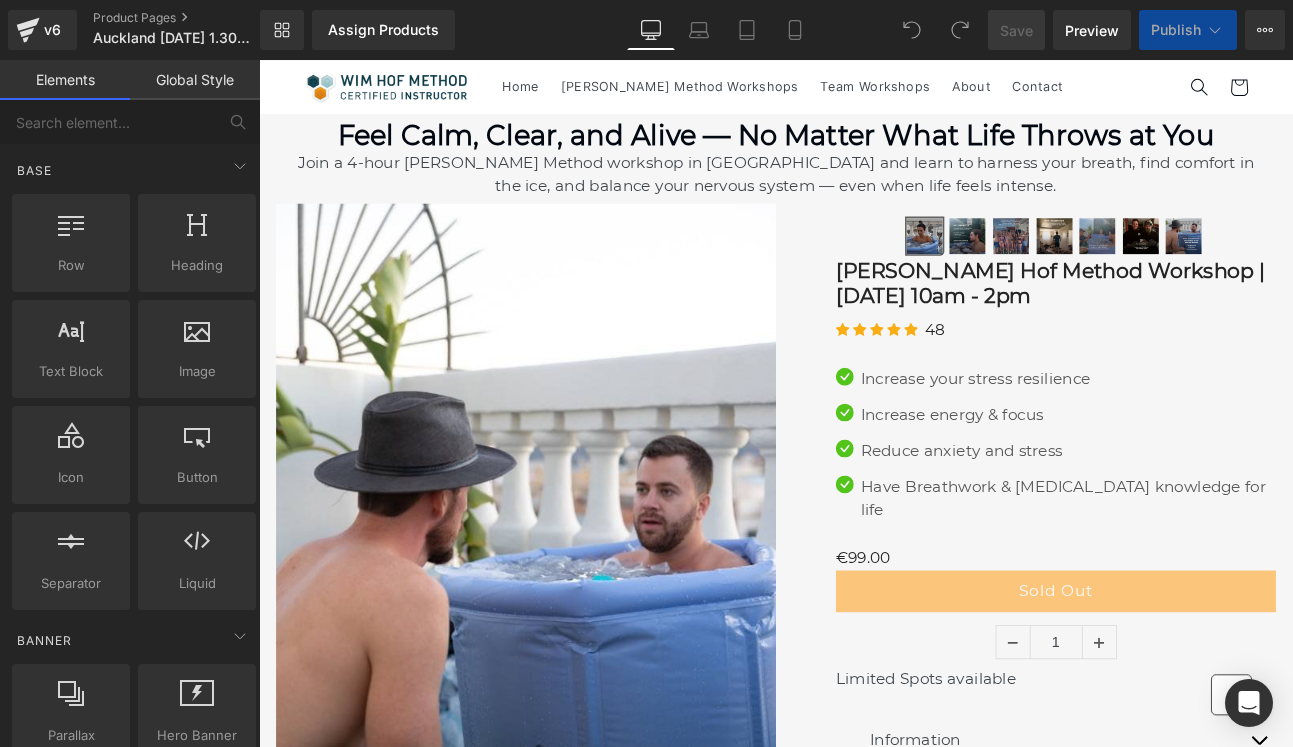 scroll, scrollTop: 0, scrollLeft: 0, axis: both 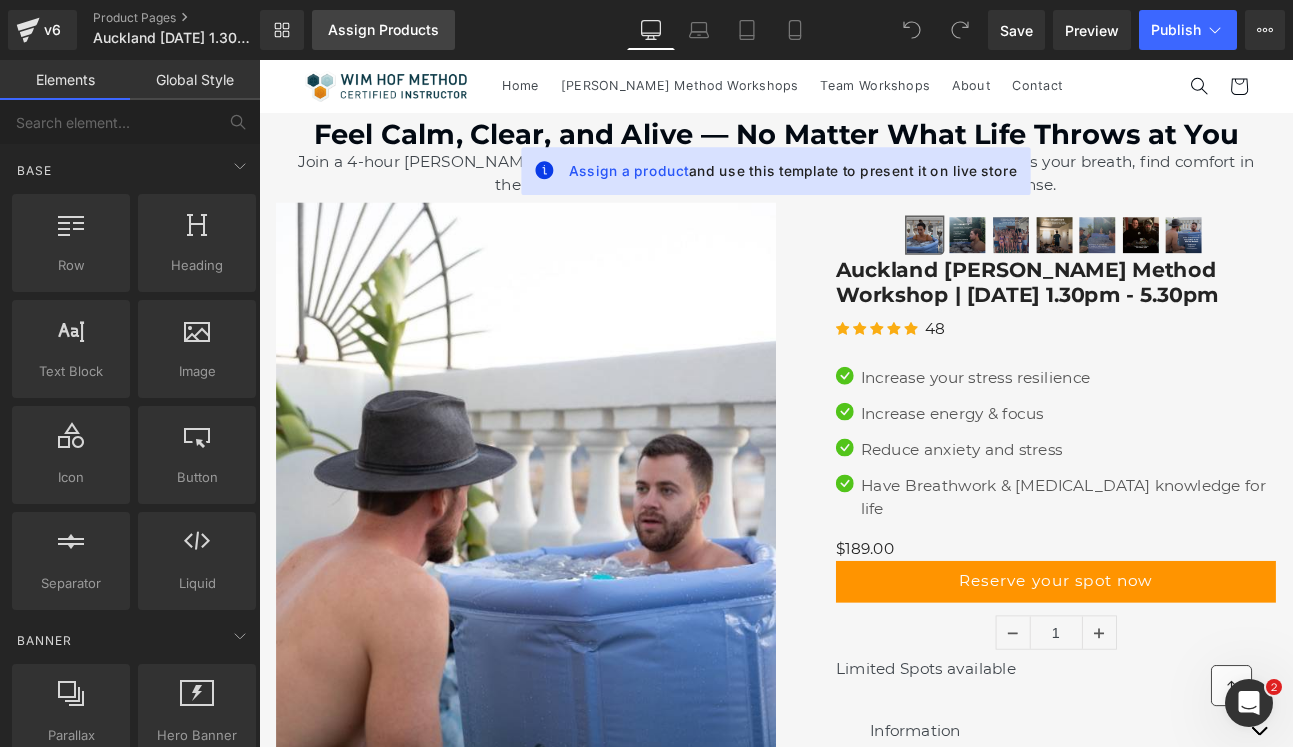 click on "Assign Products" at bounding box center (383, 30) 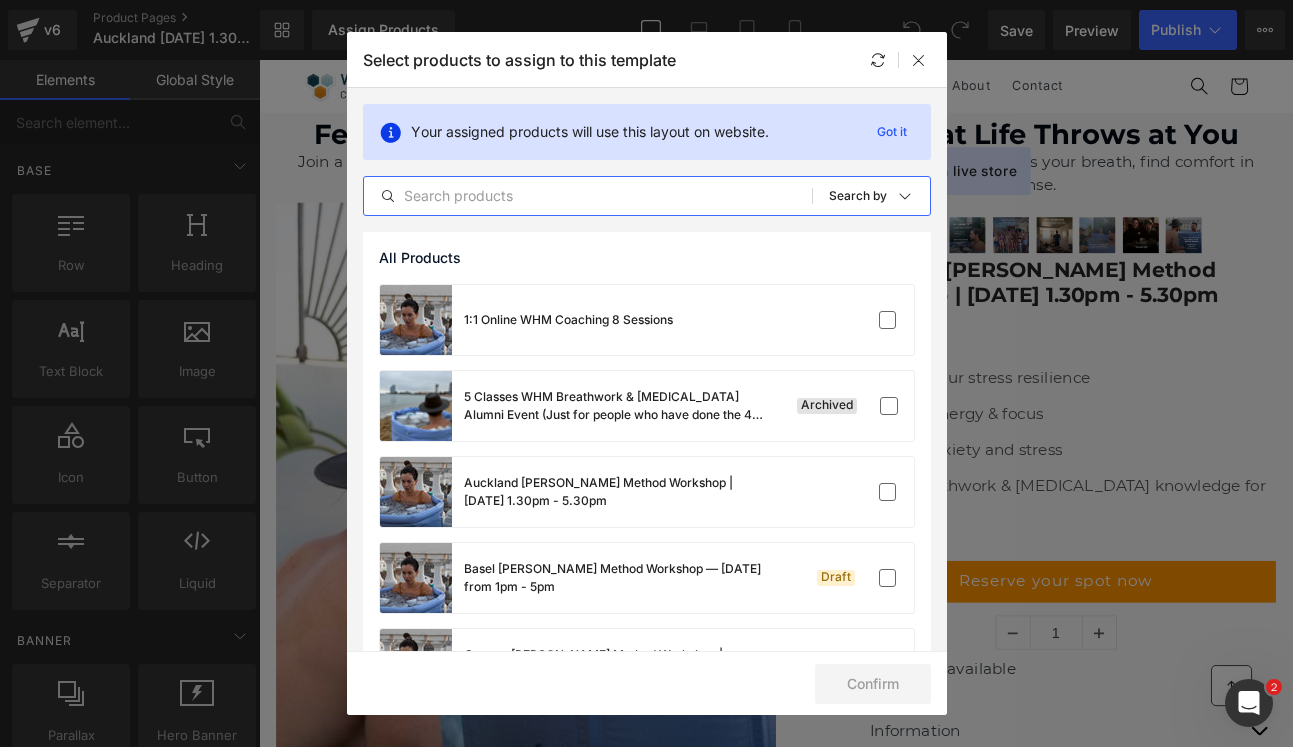 click at bounding box center (588, 196) 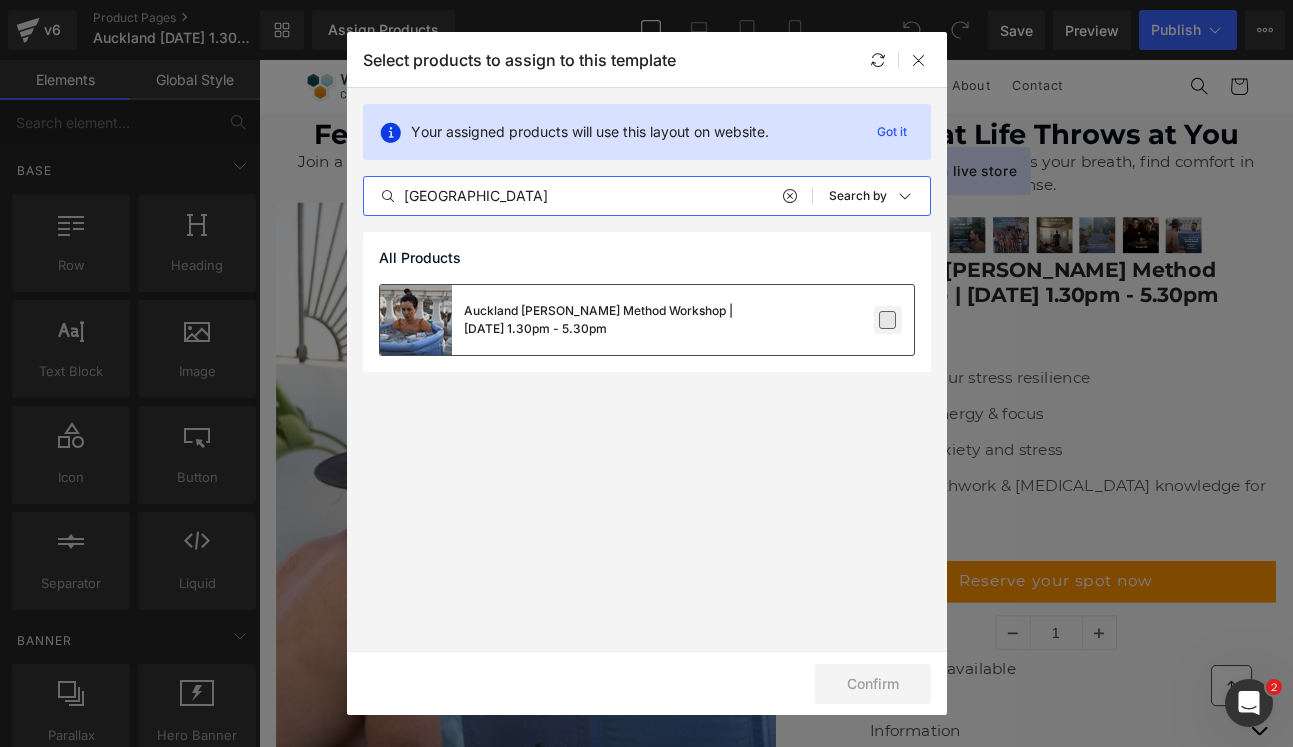 type on "[GEOGRAPHIC_DATA]" 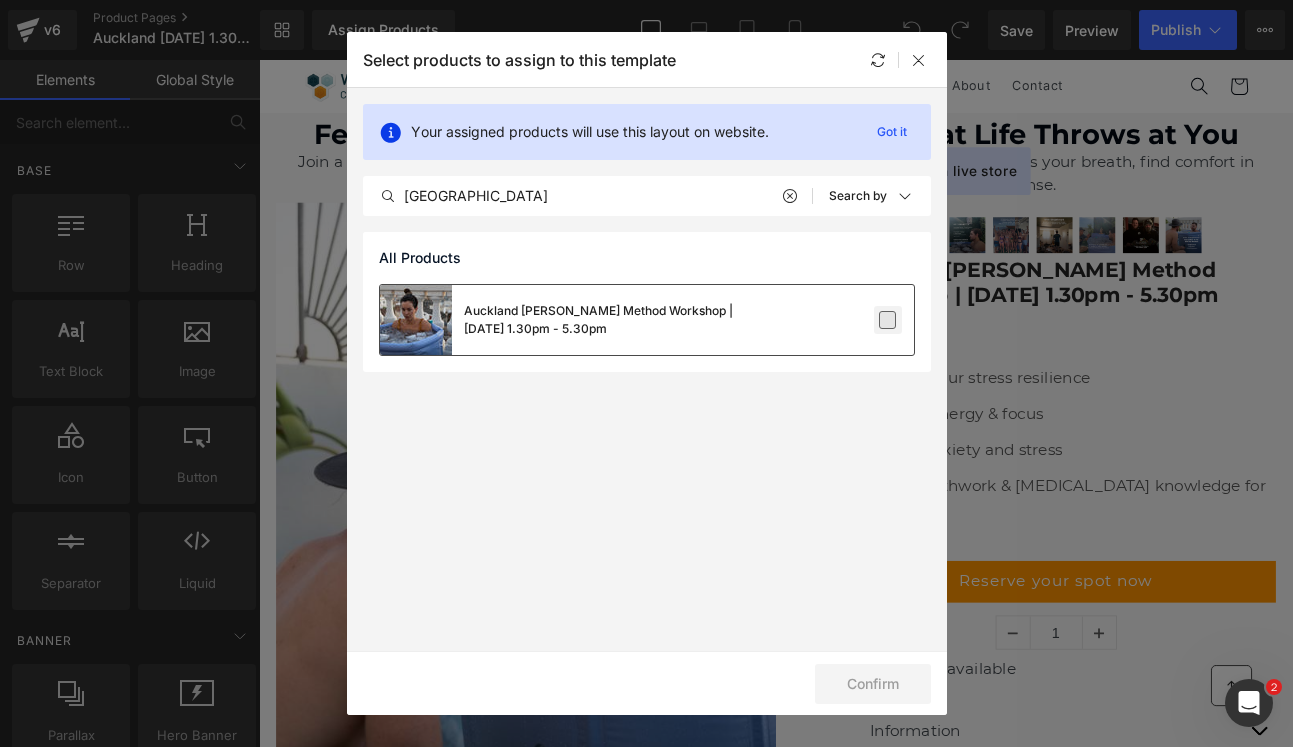click at bounding box center (888, 320) 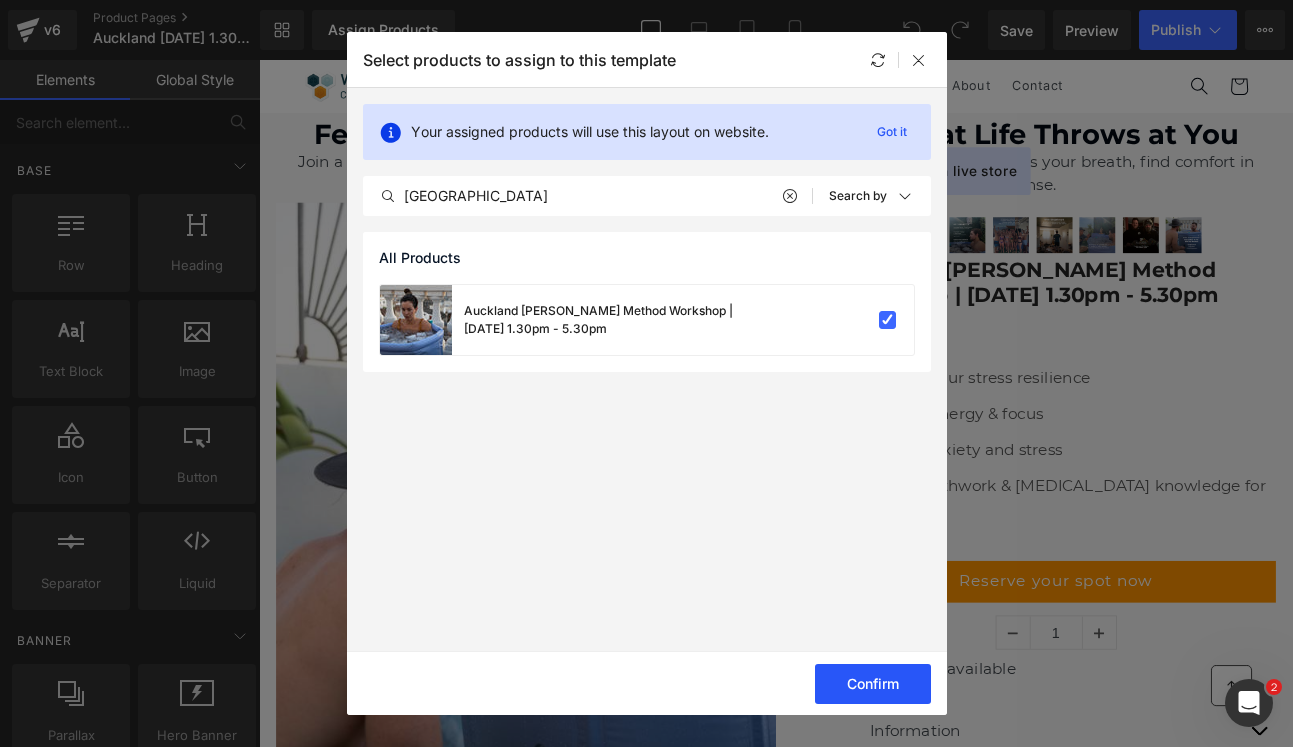 click on "Confirm" at bounding box center [873, 684] 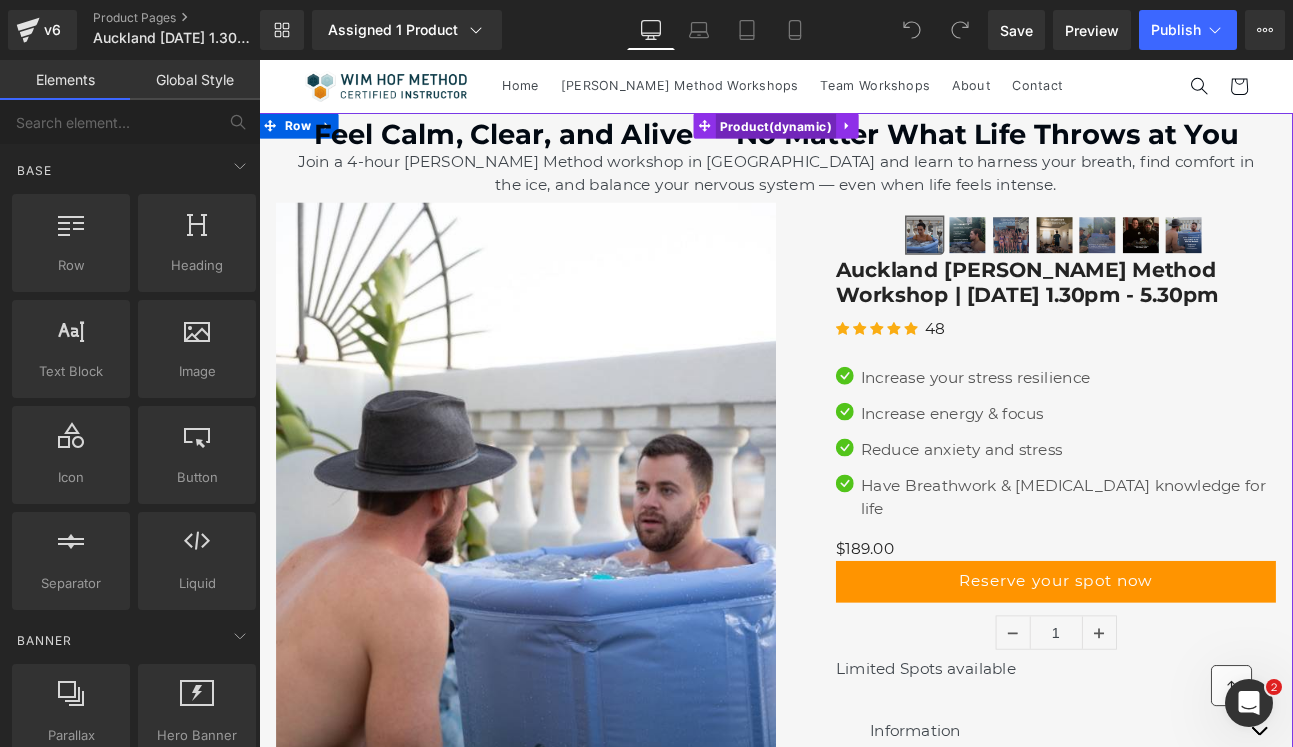 click on "Feel Calm, Clear, and Alive — No Matter What Life Throws at You
Heading
Join a 4-hour [PERSON_NAME] Method workshop in [GEOGRAPHIC_DATA] and learn to harness your breath, find comfort in the ice, and balance your nervous system — even when life feels intense.
Text Block
Image
Row
‹" at bounding box center (864, 709) 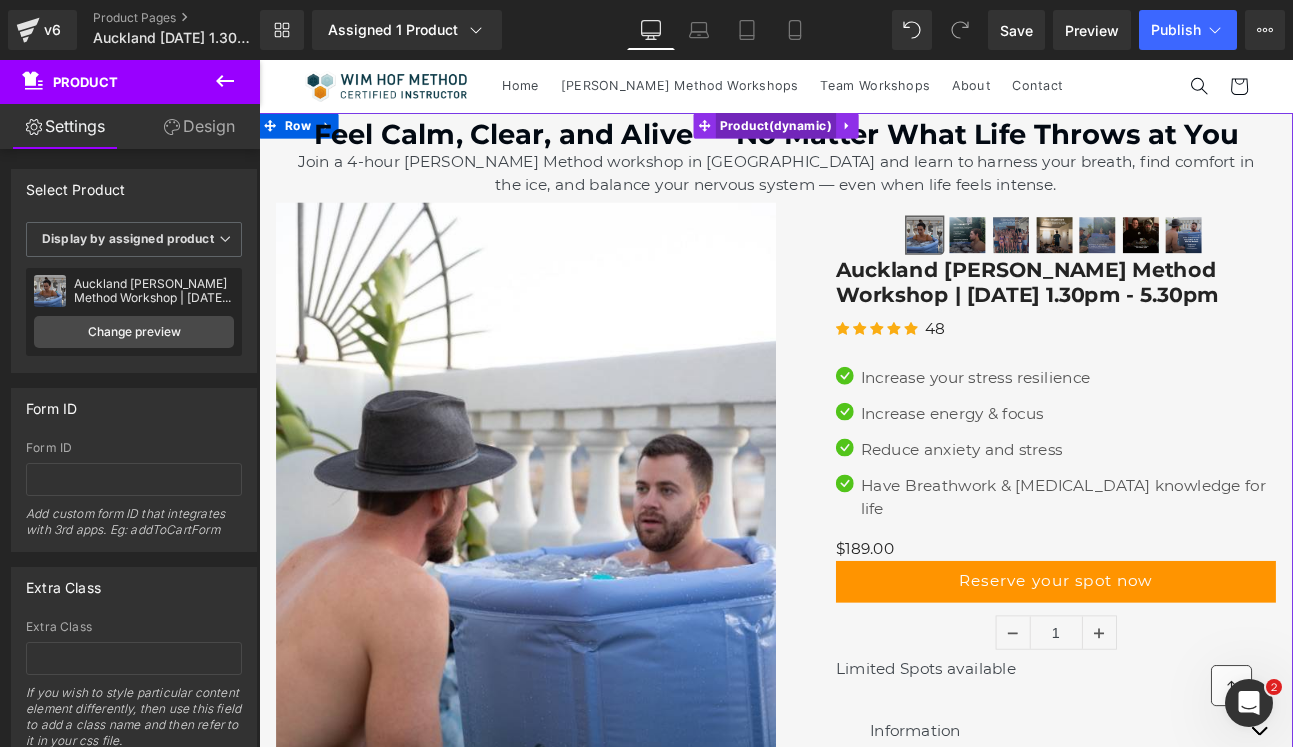 click on "Product" at bounding box center (864, 137) 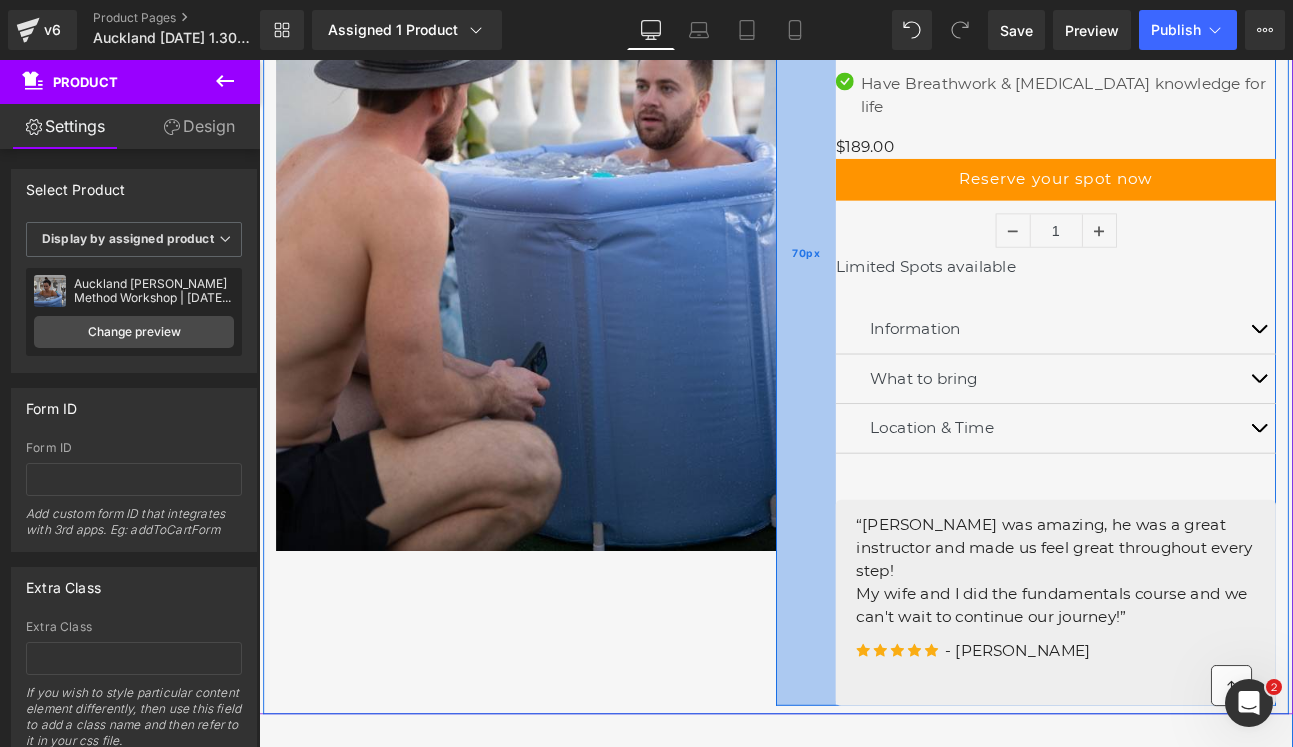scroll, scrollTop: 488, scrollLeft: 0, axis: vertical 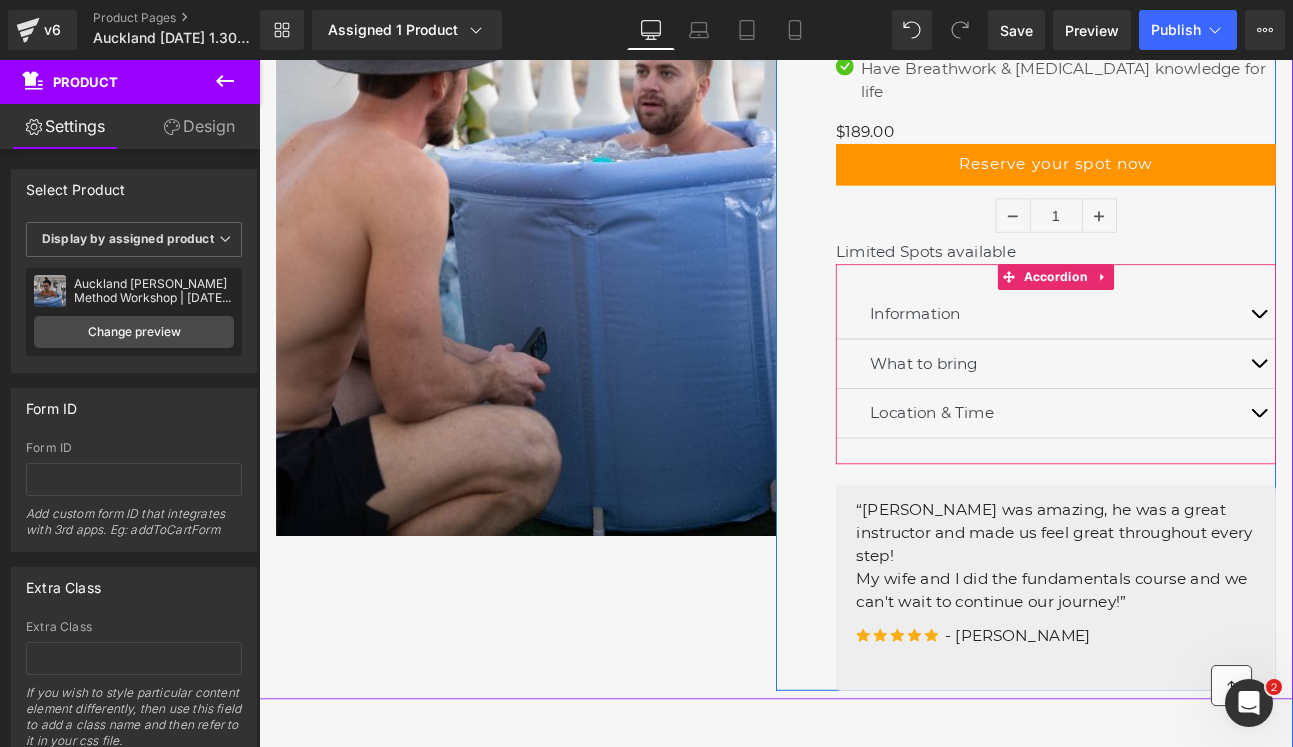 click at bounding box center (1429, 357) 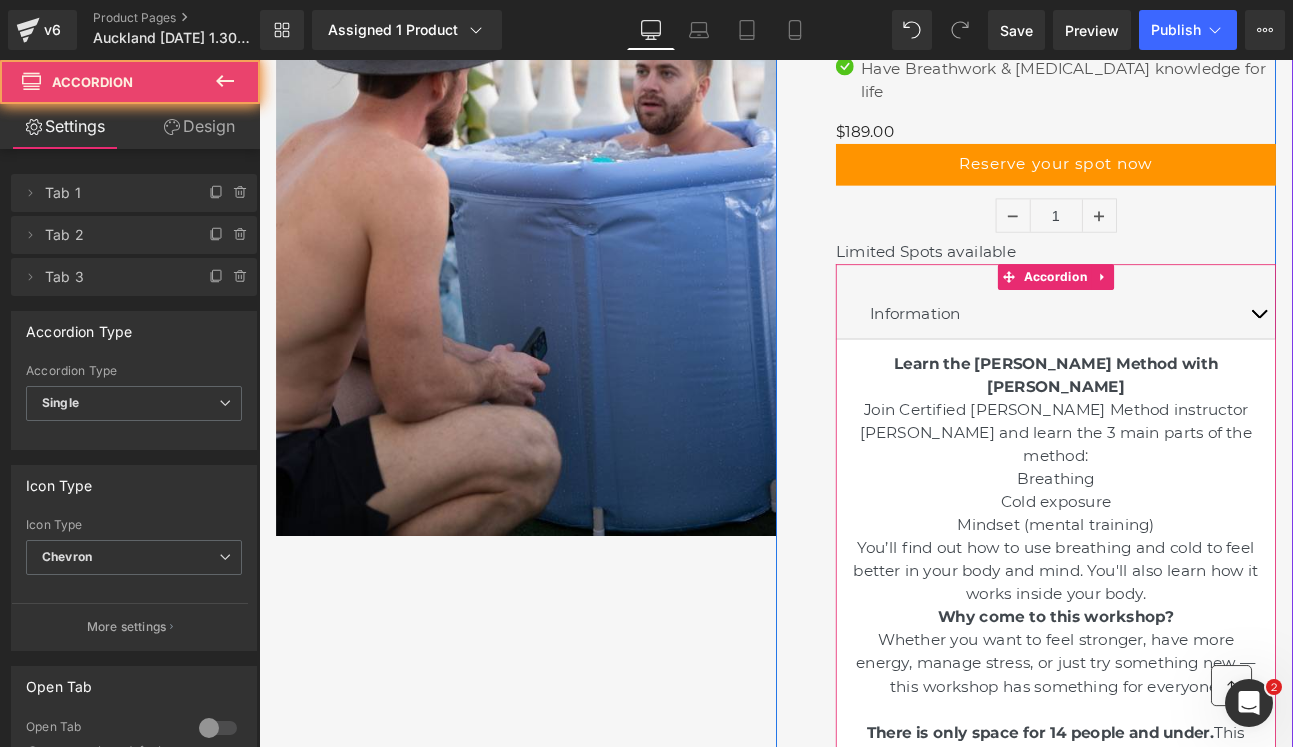 click at bounding box center (1429, 357) 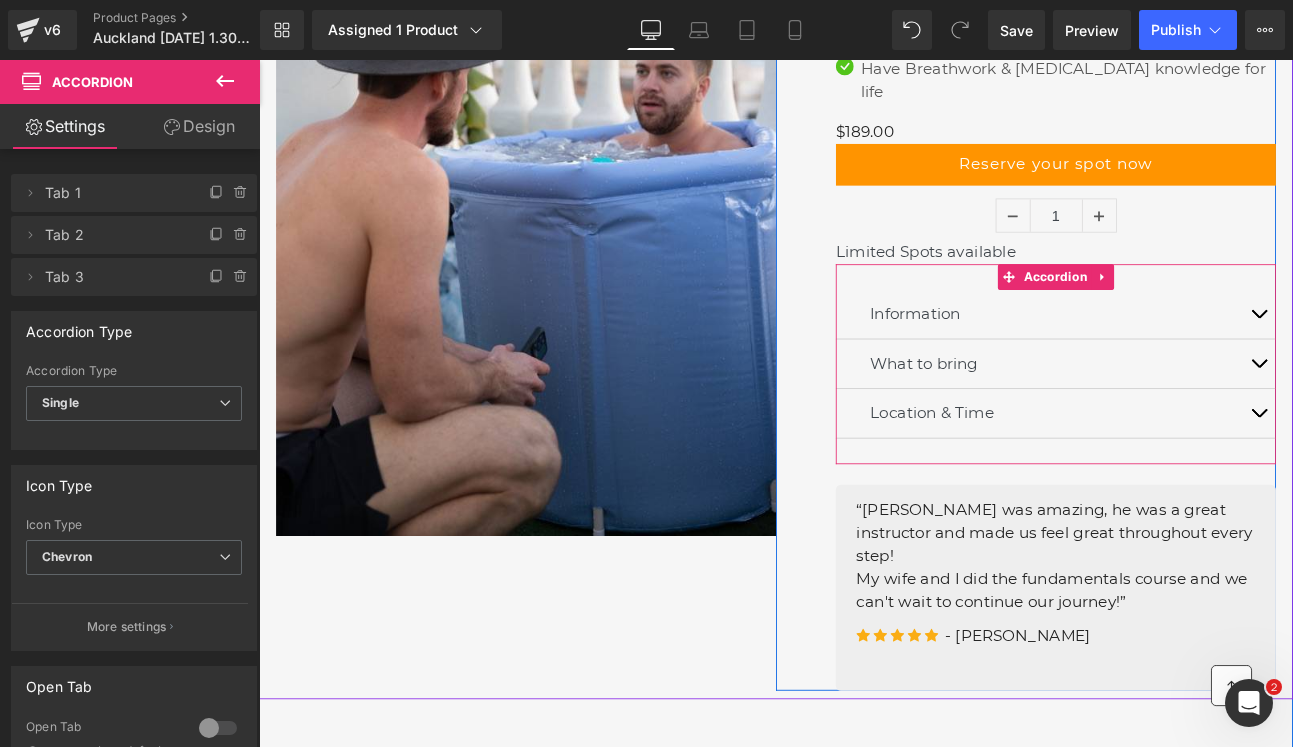 click at bounding box center [1429, 420] 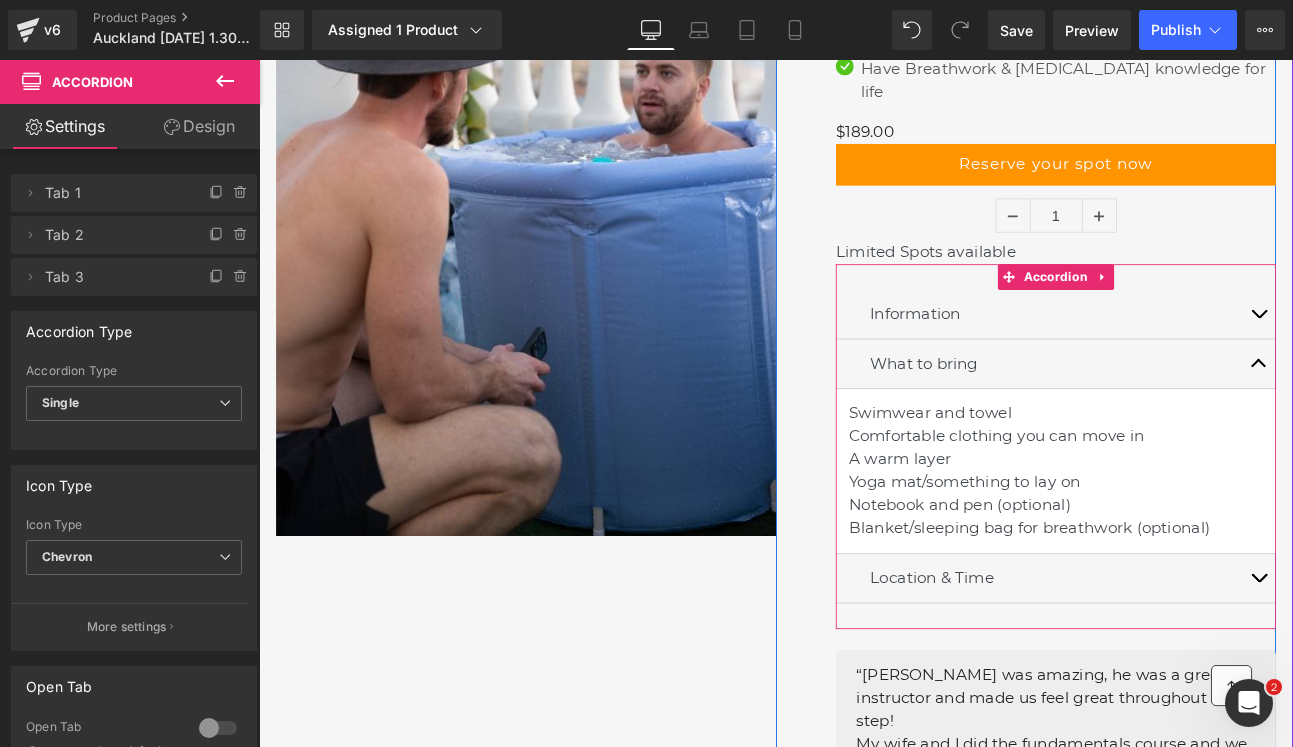 drag, startPoint x: 1425, startPoint y: 387, endPoint x: 1404, endPoint y: 460, distance: 75.96052 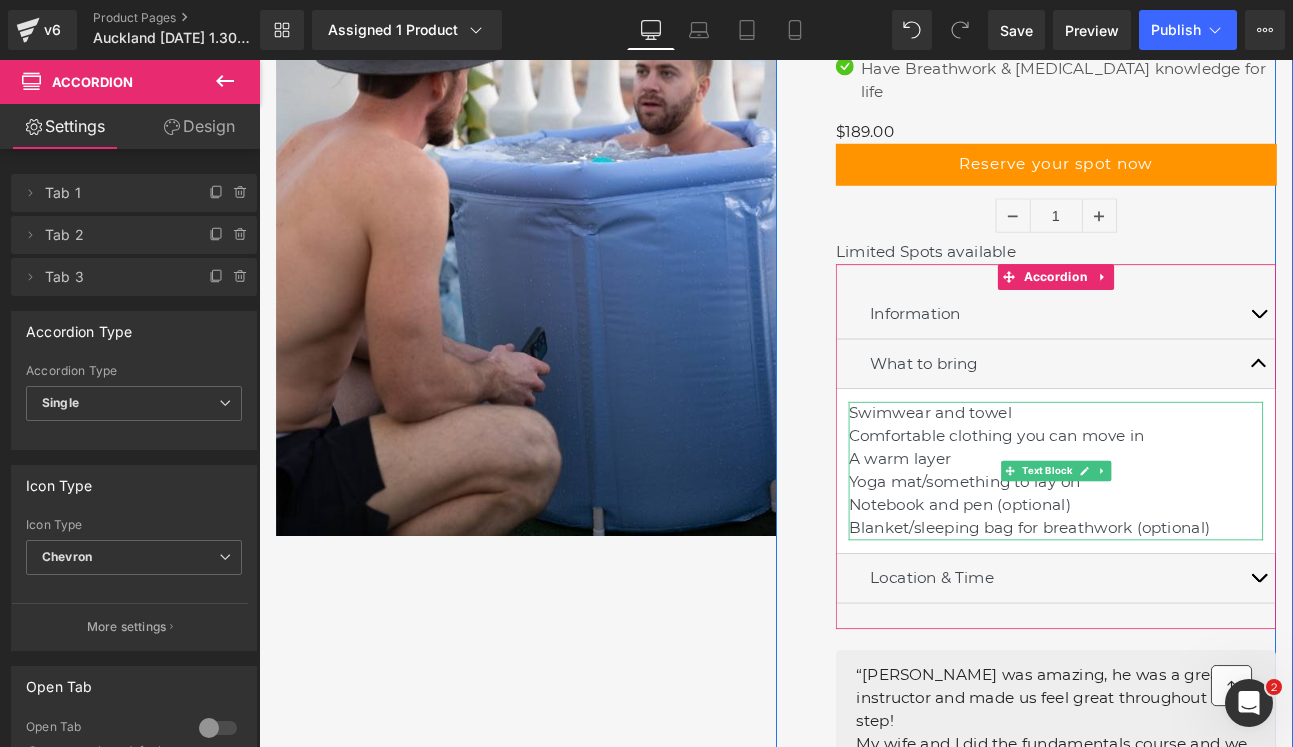 click on "Notebook and pen (optional) Blanket/sleeping bag for breathwork (optional)" at bounding box center [1191, 595] 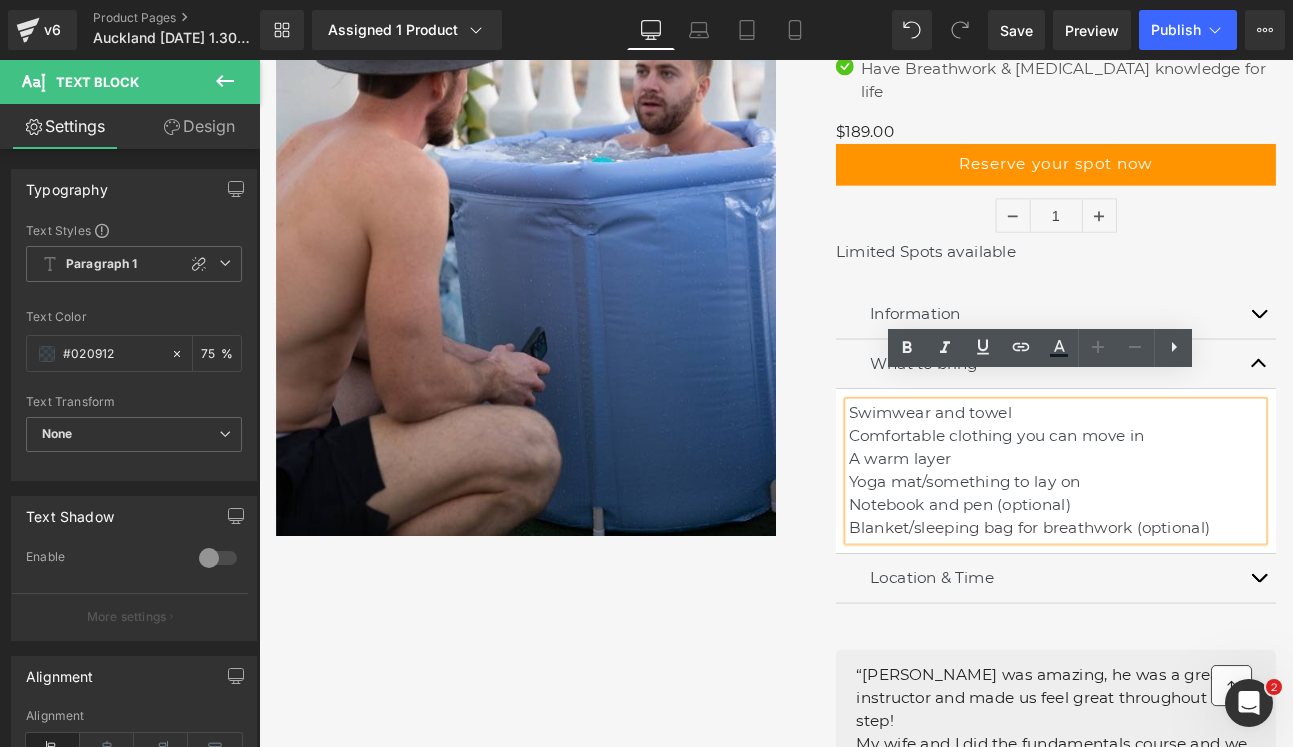 drag, startPoint x: 1370, startPoint y: 570, endPoint x: 948, endPoint y: 576, distance: 422.04266 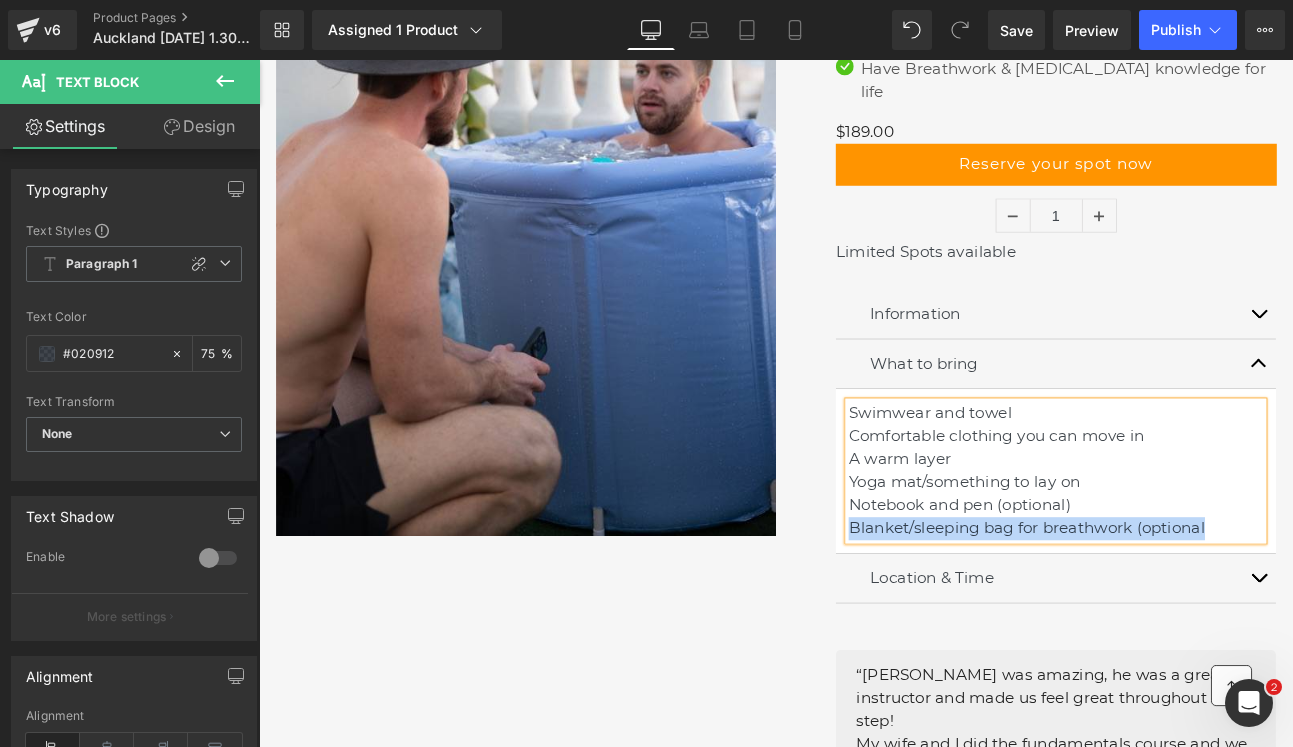 drag, startPoint x: 1391, startPoint y: 574, endPoint x: 954, endPoint y: 580, distance: 437.0412 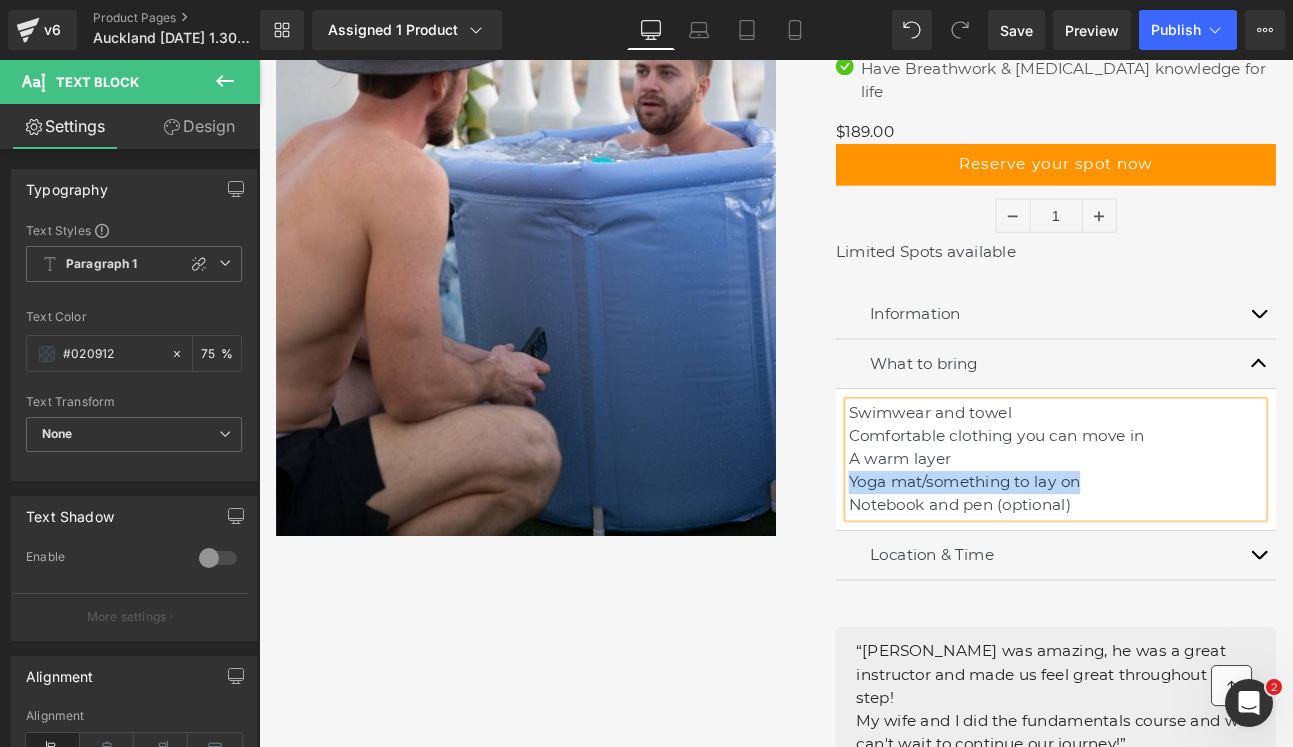drag, startPoint x: 1252, startPoint y: 517, endPoint x: 950, endPoint y: 517, distance: 302 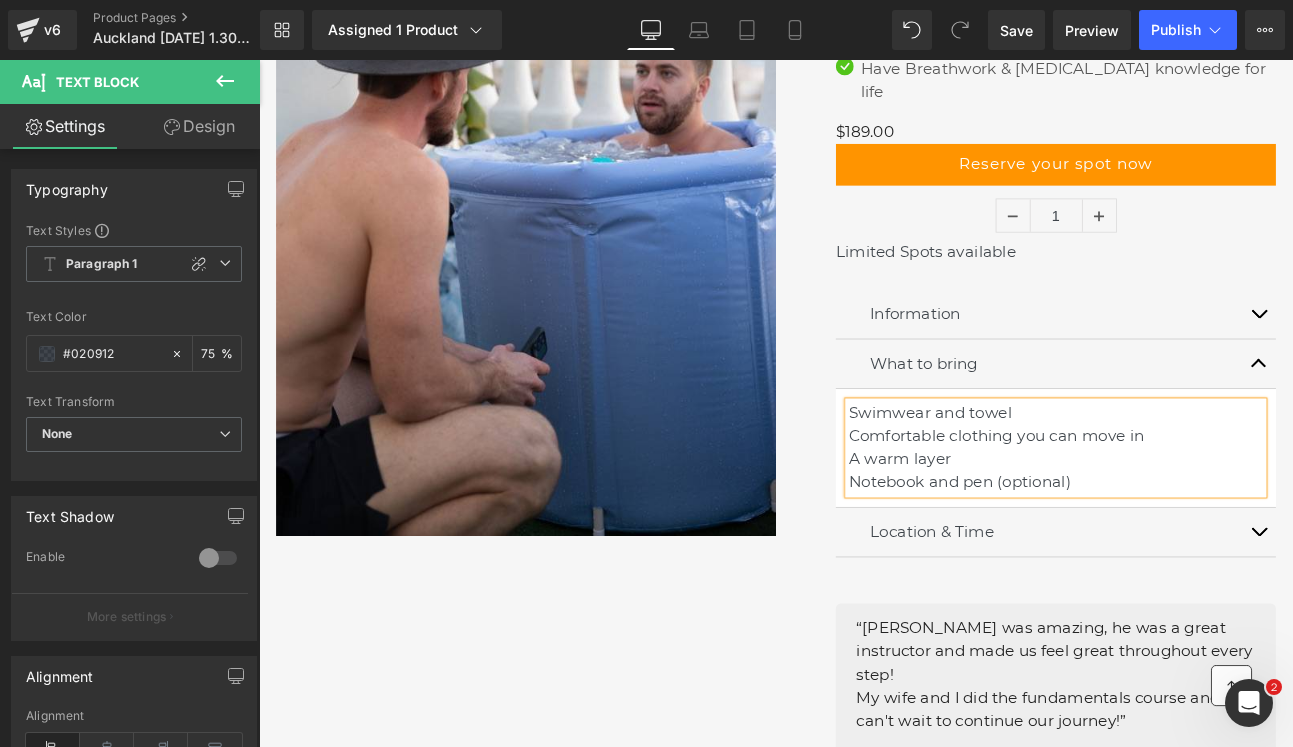 click at bounding box center (1429, 612) 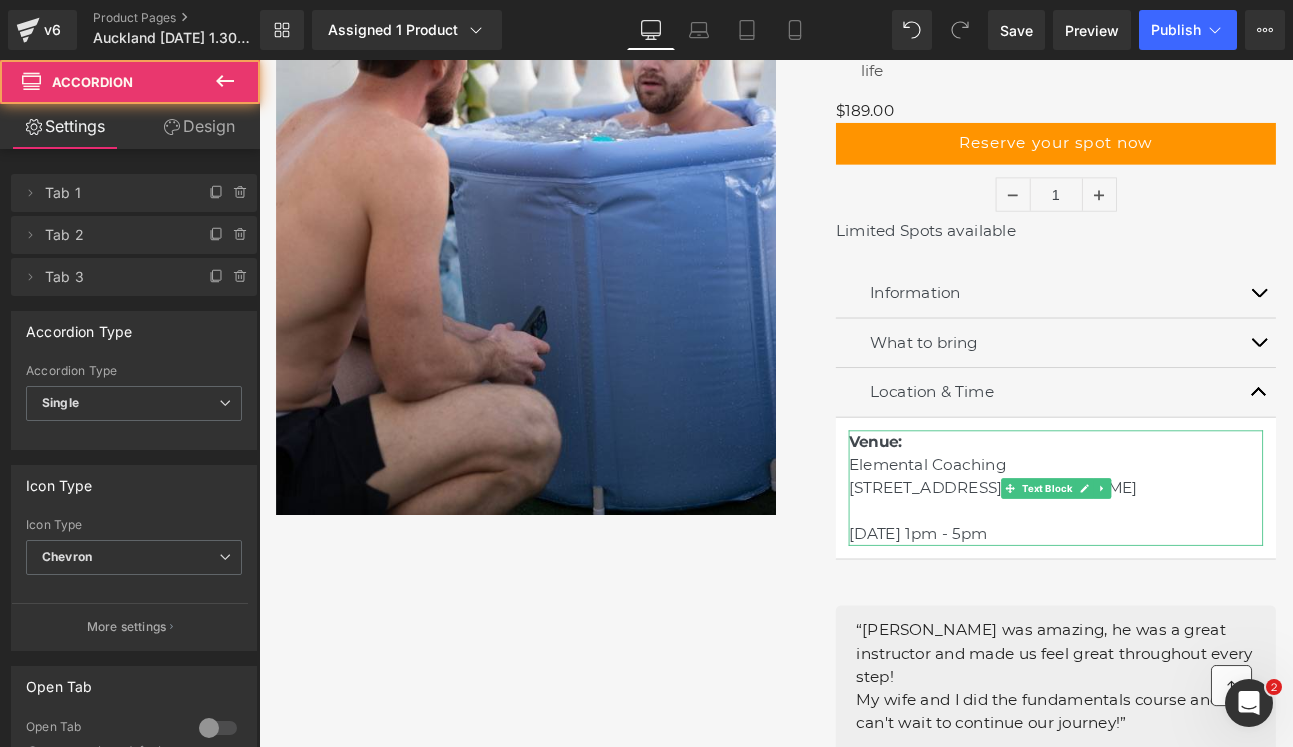 scroll, scrollTop: 514, scrollLeft: 0, axis: vertical 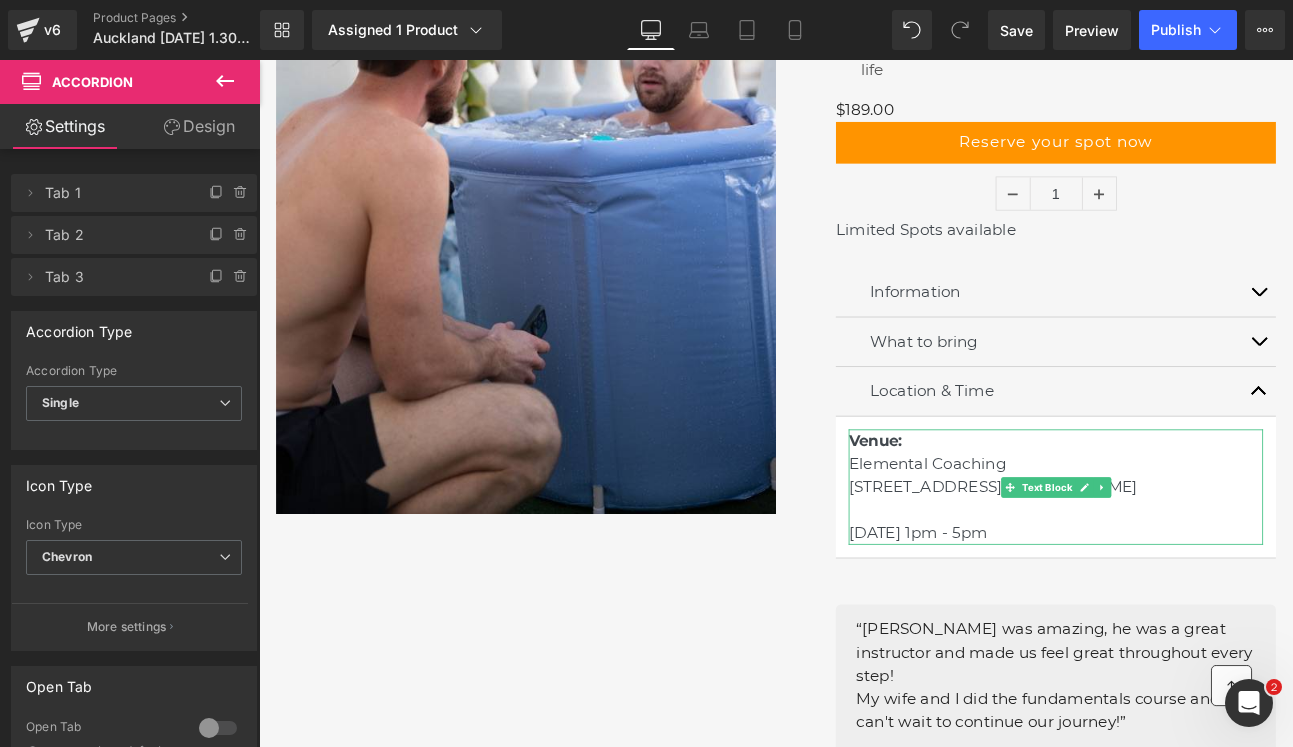click on "Venue: Elemental Coaching [STREET_ADDRESS][PERSON_NAME] [DATE] 1pm - 5pm" at bounding box center (1191, 559) 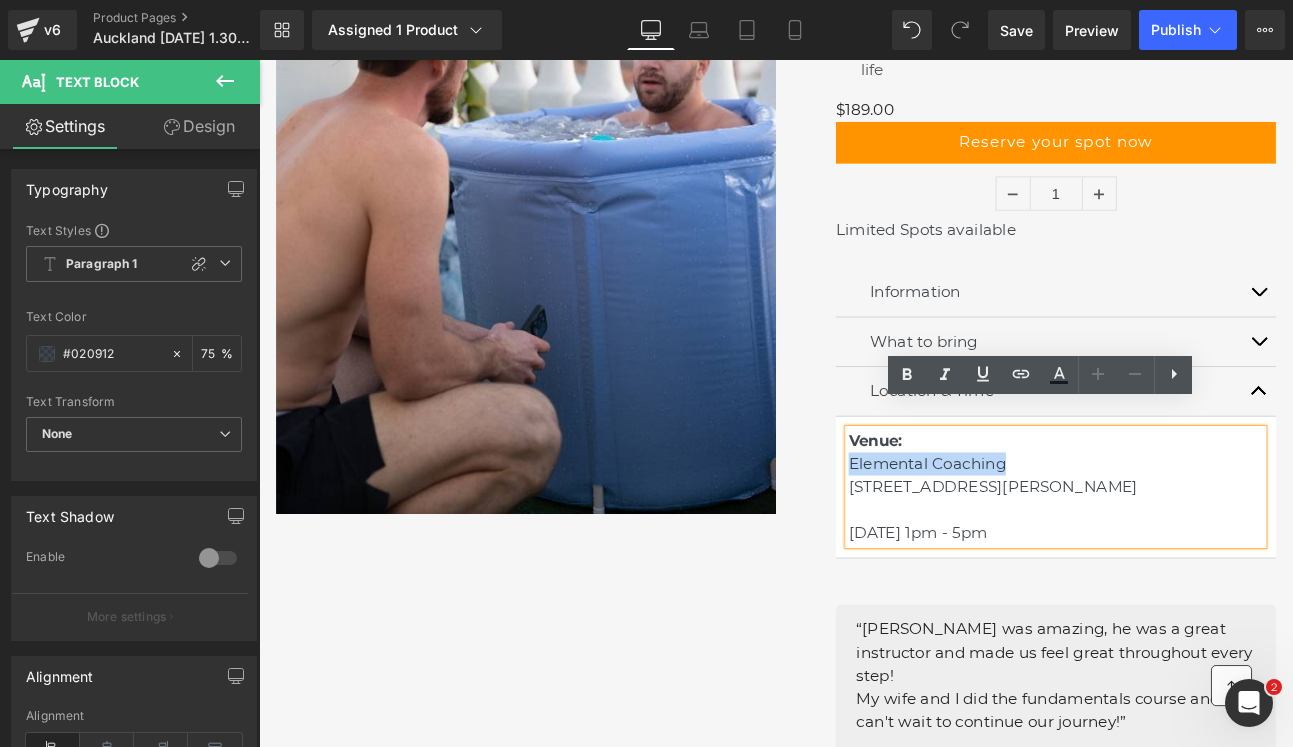 drag, startPoint x: 1134, startPoint y: 502, endPoint x: 949, endPoint y: 497, distance: 185.06755 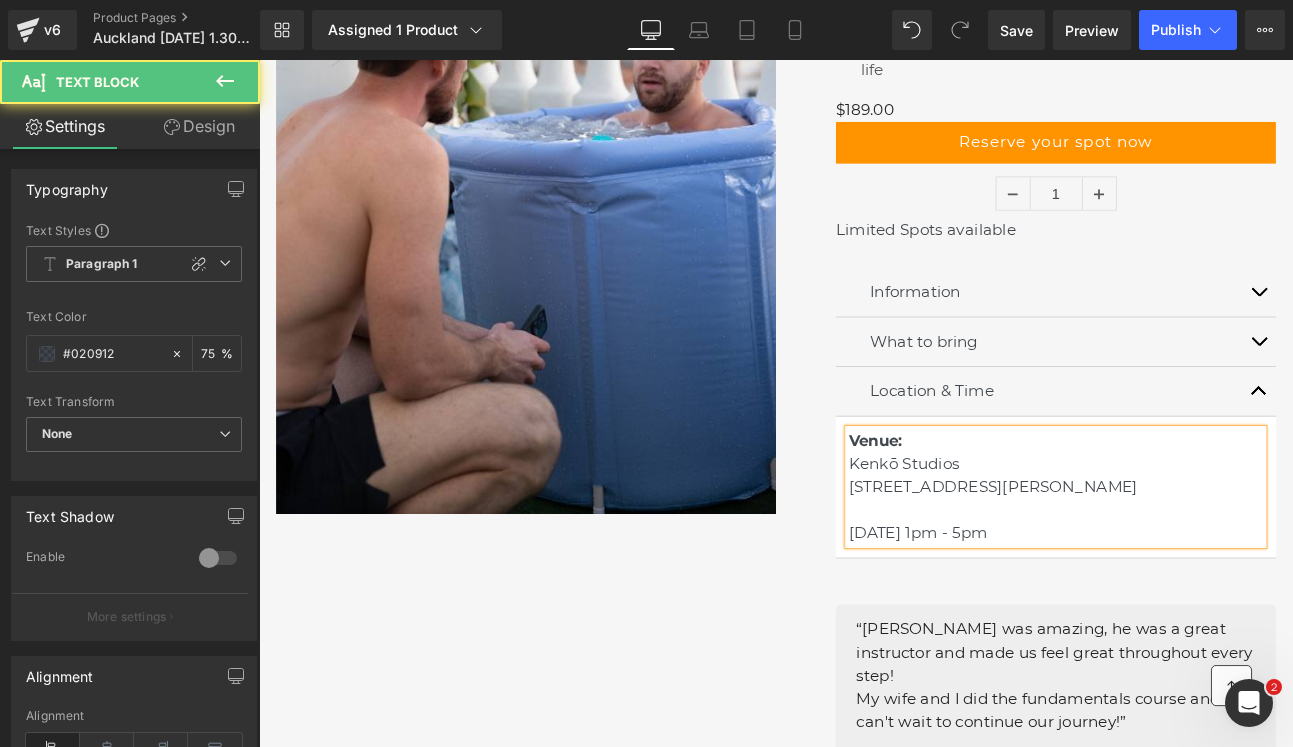 drag, startPoint x: 1262, startPoint y: 579, endPoint x: 1037, endPoint y: 577, distance: 225.0089 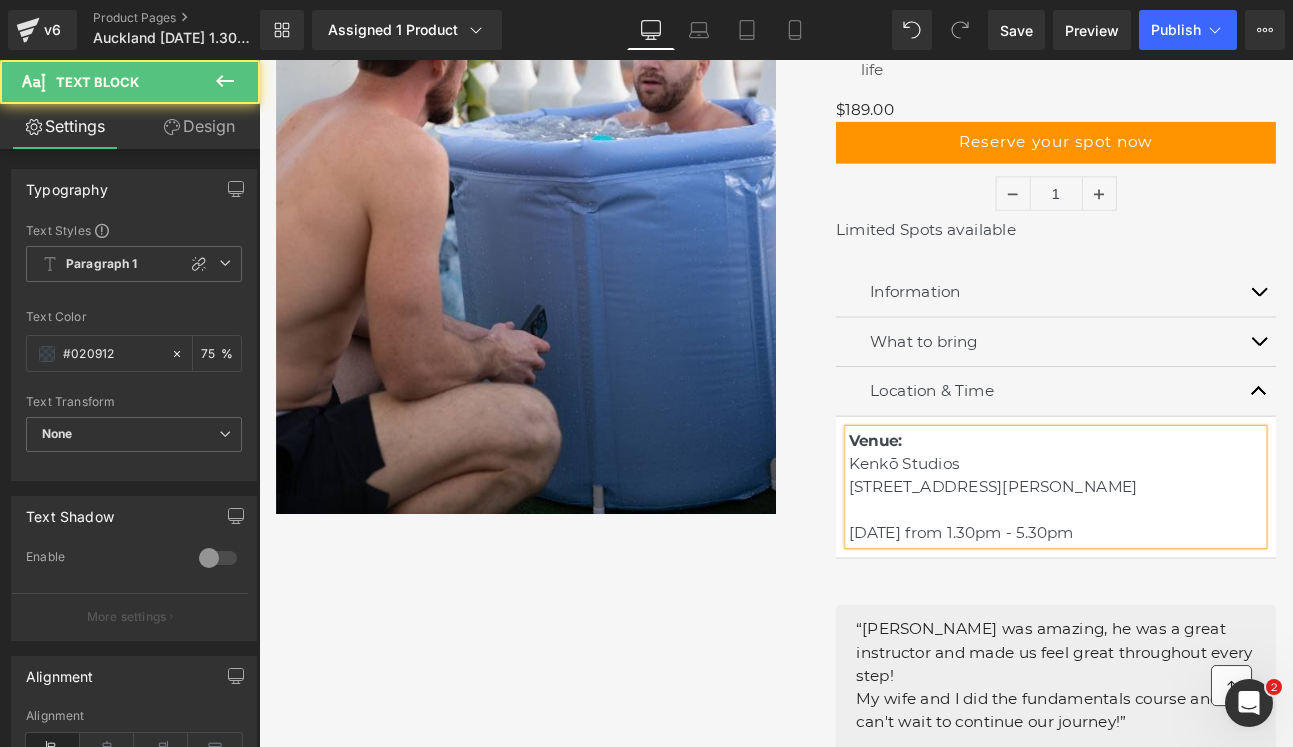 drag, startPoint x: 1349, startPoint y: 533, endPoint x: 951, endPoint y: 523, distance: 398.1256 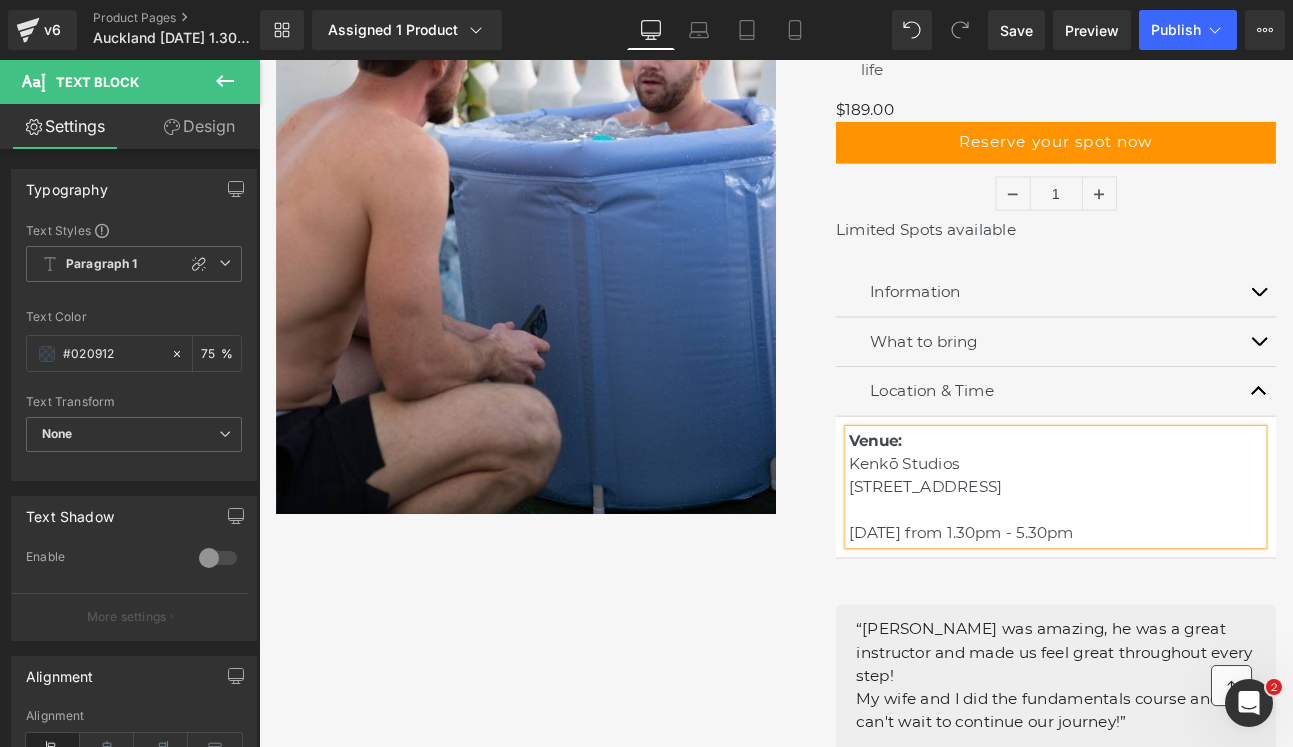 click on "Venue: [GEOGRAPHIC_DATA] [STREET_ADDRESS] [DATE] from 1.30pm - 5.30pm" at bounding box center (1080, 559) 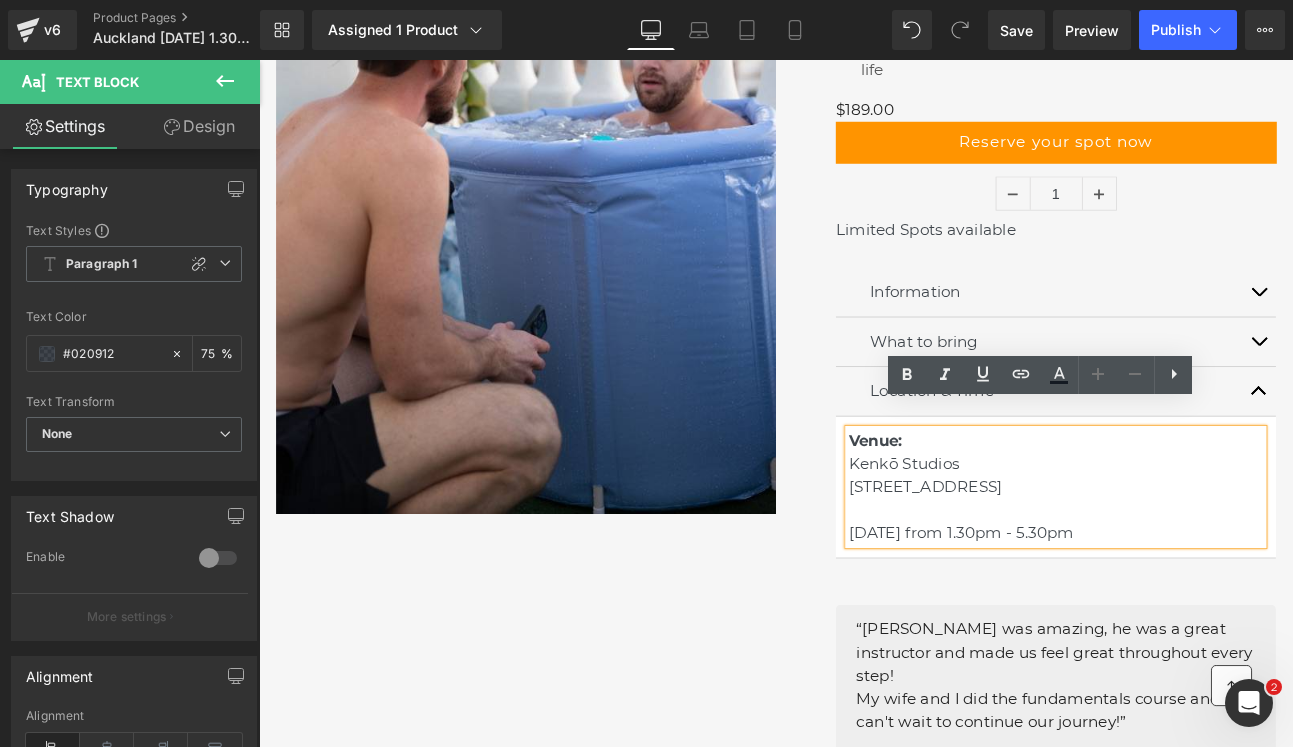 drag, startPoint x: 1353, startPoint y: 609, endPoint x: 886, endPoint y: 502, distance: 479.10123 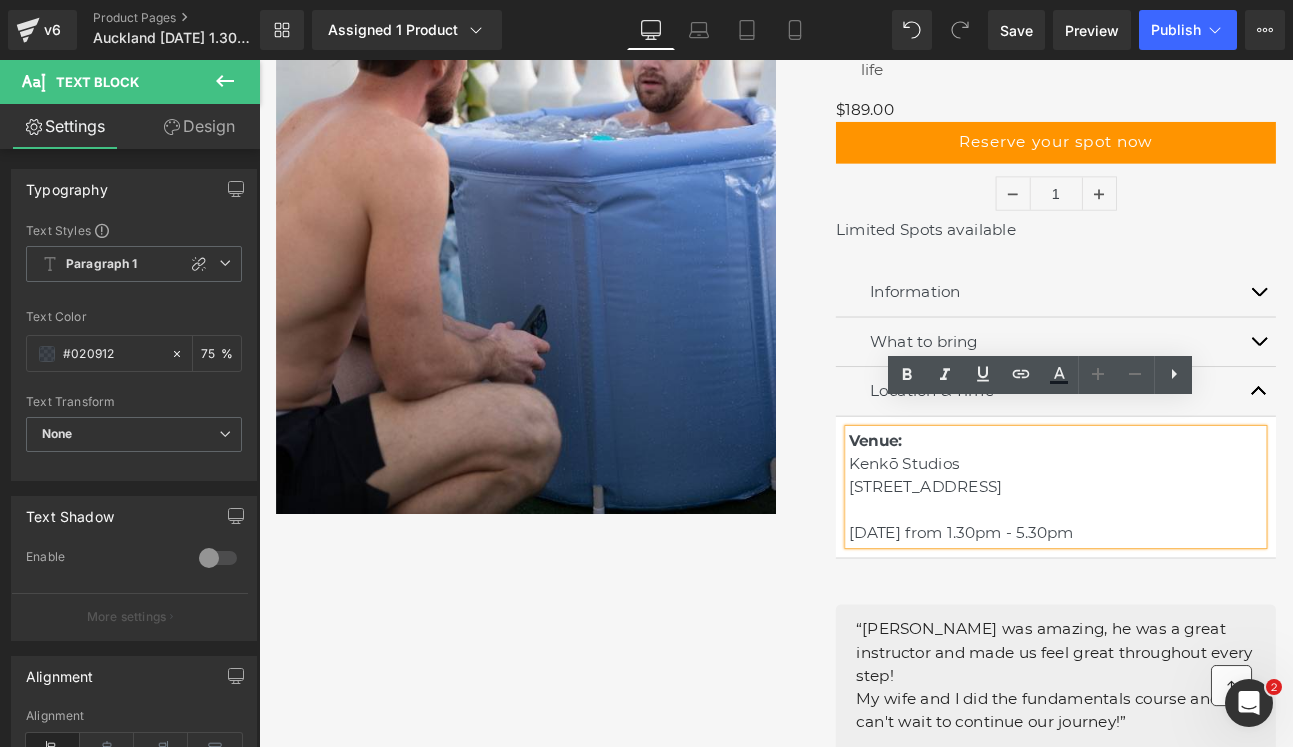 copy on "[GEOGRAPHIC_DATA] [STREET_ADDRESS] [DATE] from 1.30pm - 5.30pm" 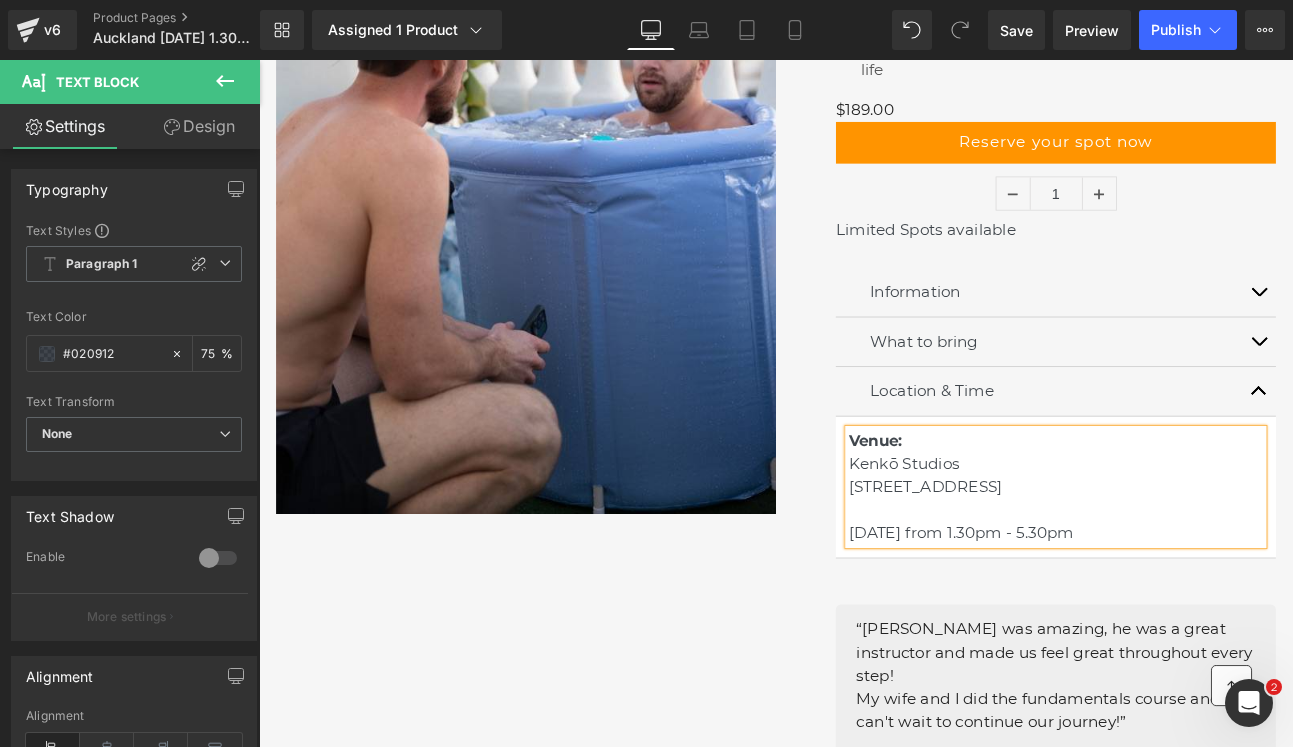 click on "Venue: [GEOGRAPHIC_DATA] [STREET_ADDRESS] [DATE] from 1.30pm - 5.30pm" at bounding box center [1191, 559] 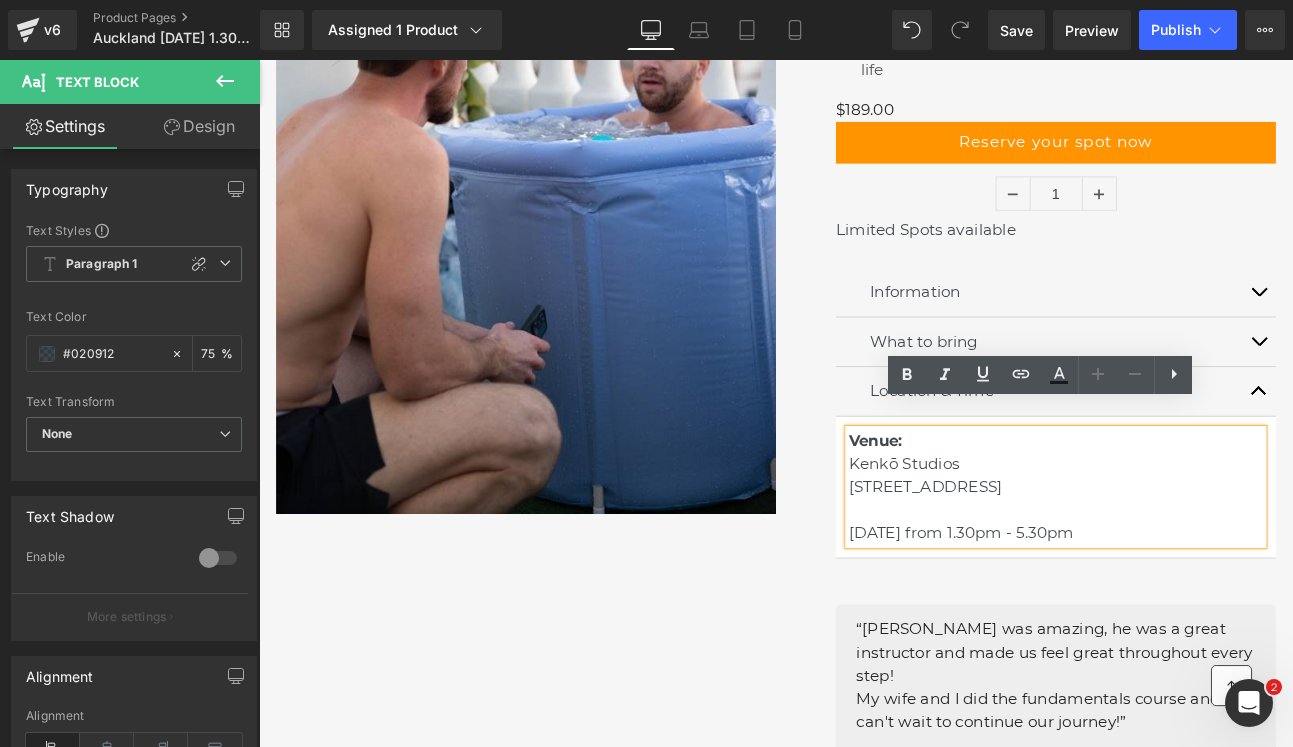 drag, startPoint x: 1371, startPoint y: 604, endPoint x: 870, endPoint y: 439, distance: 527.4713 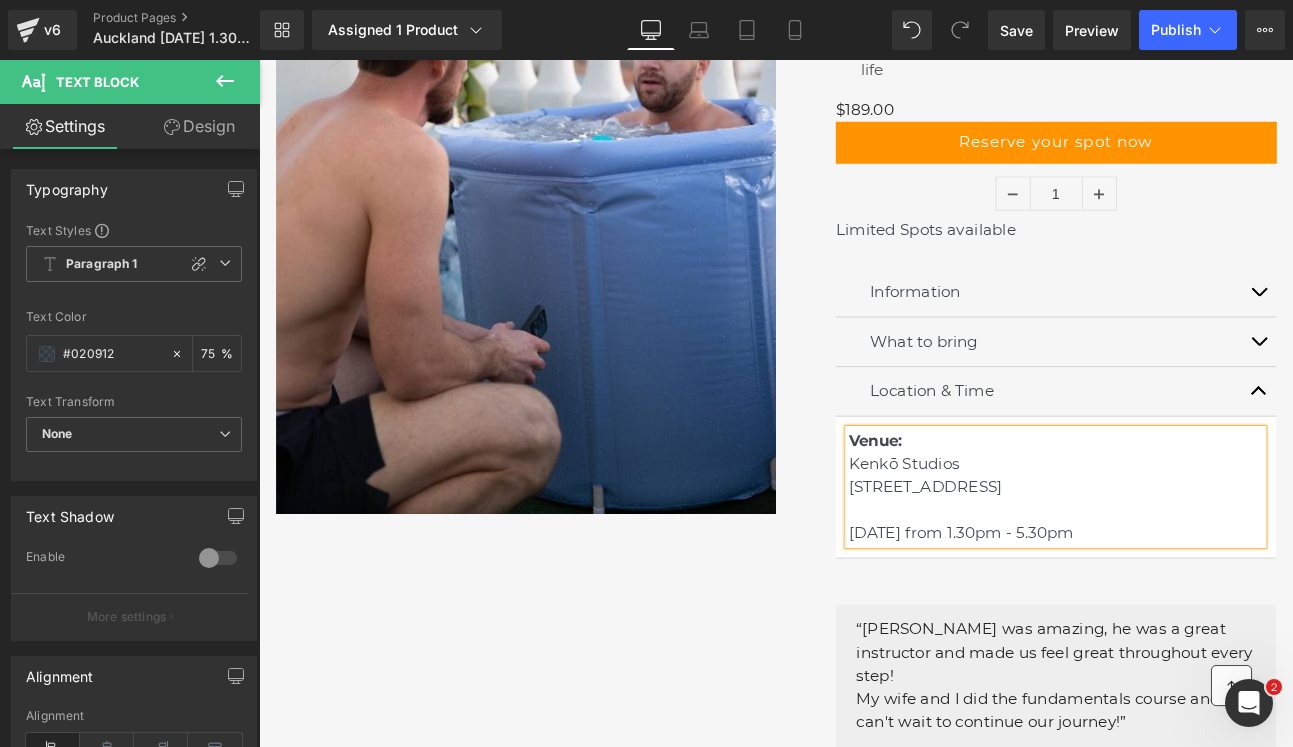 click at bounding box center (1429, 447) 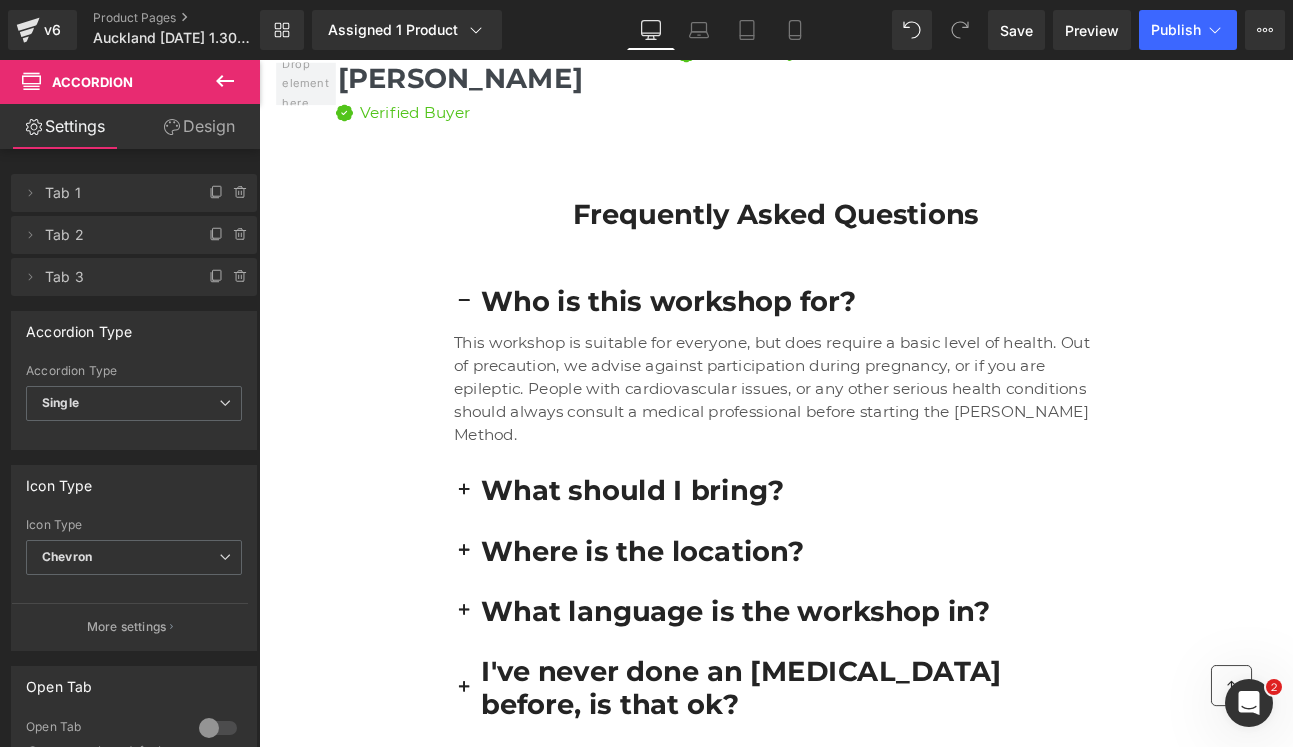 scroll, scrollTop: 5439, scrollLeft: 0, axis: vertical 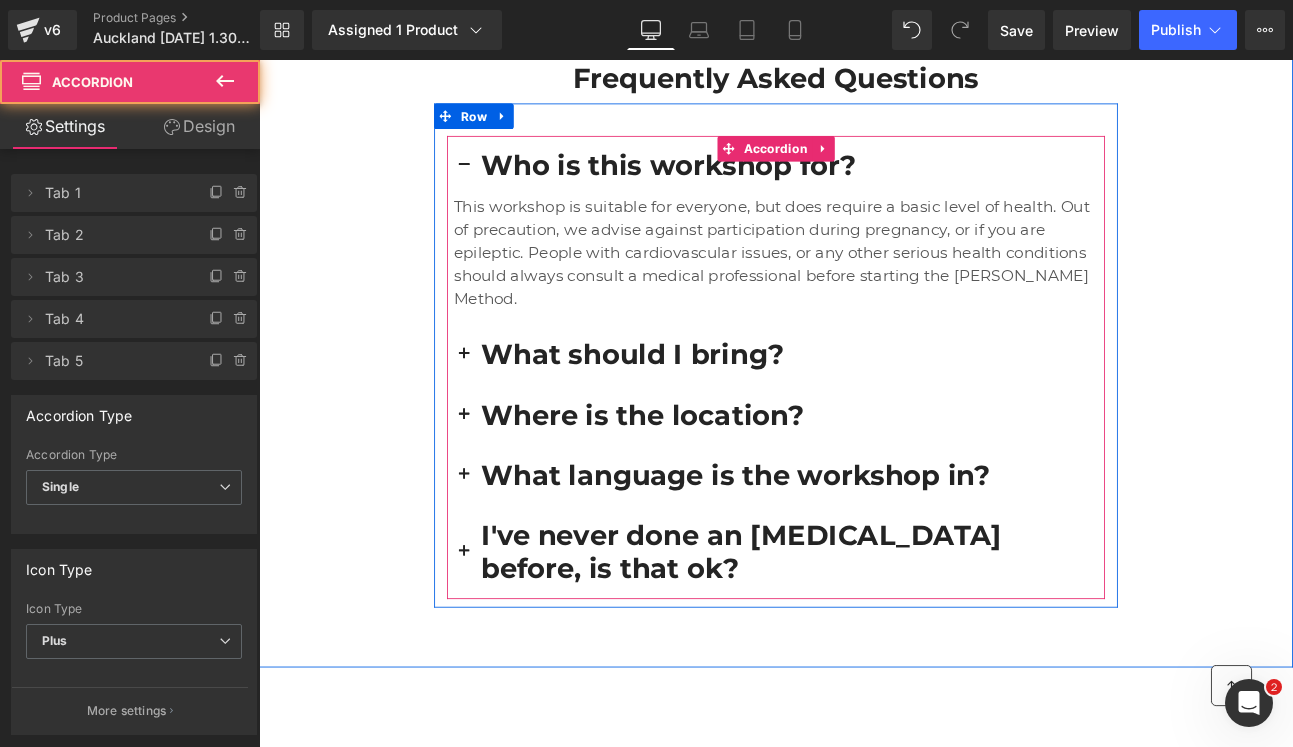 click at bounding box center [499, 189] 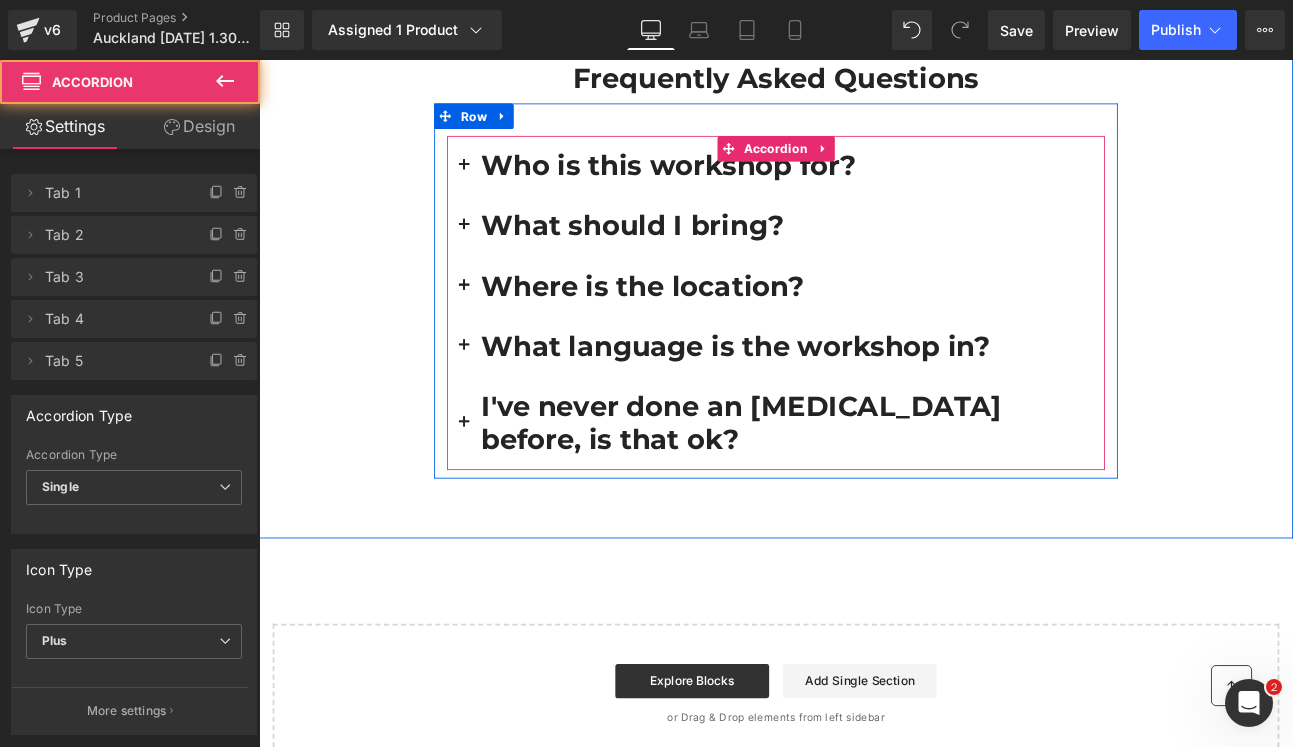 click at bounding box center (499, 485) 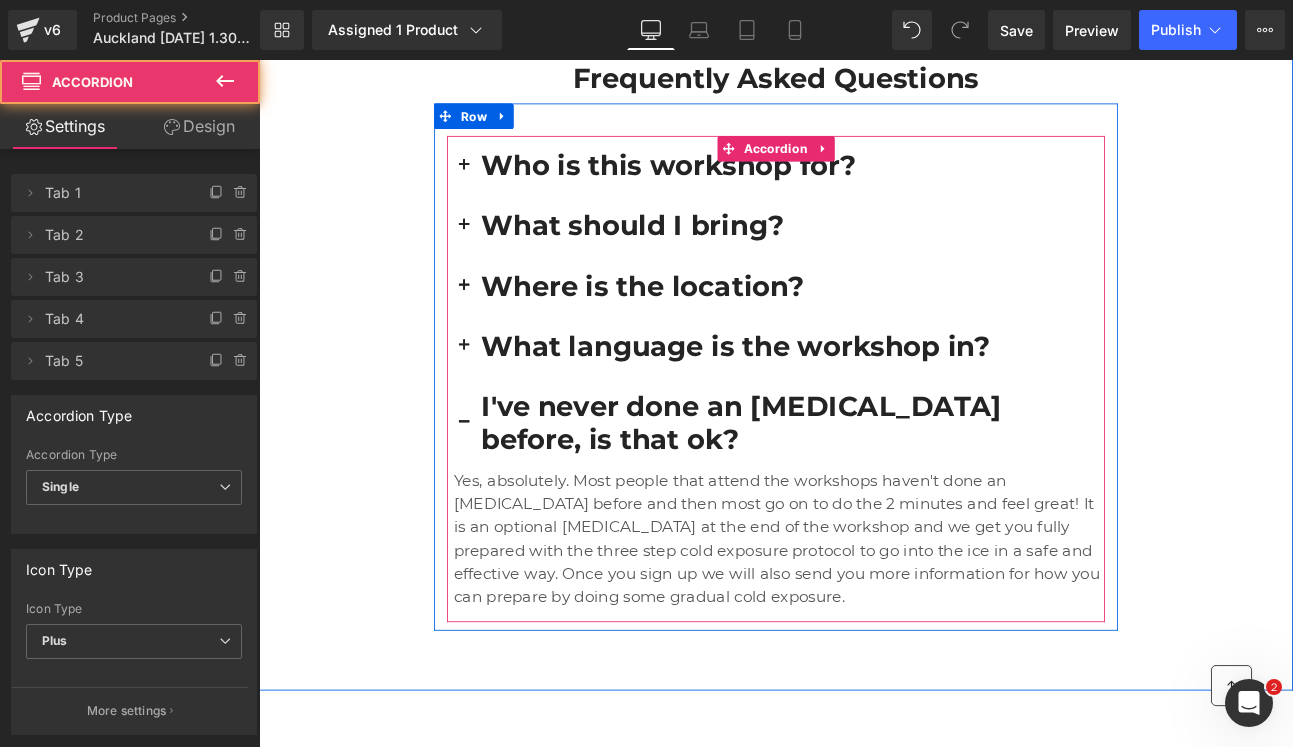 click at bounding box center [499, 395] 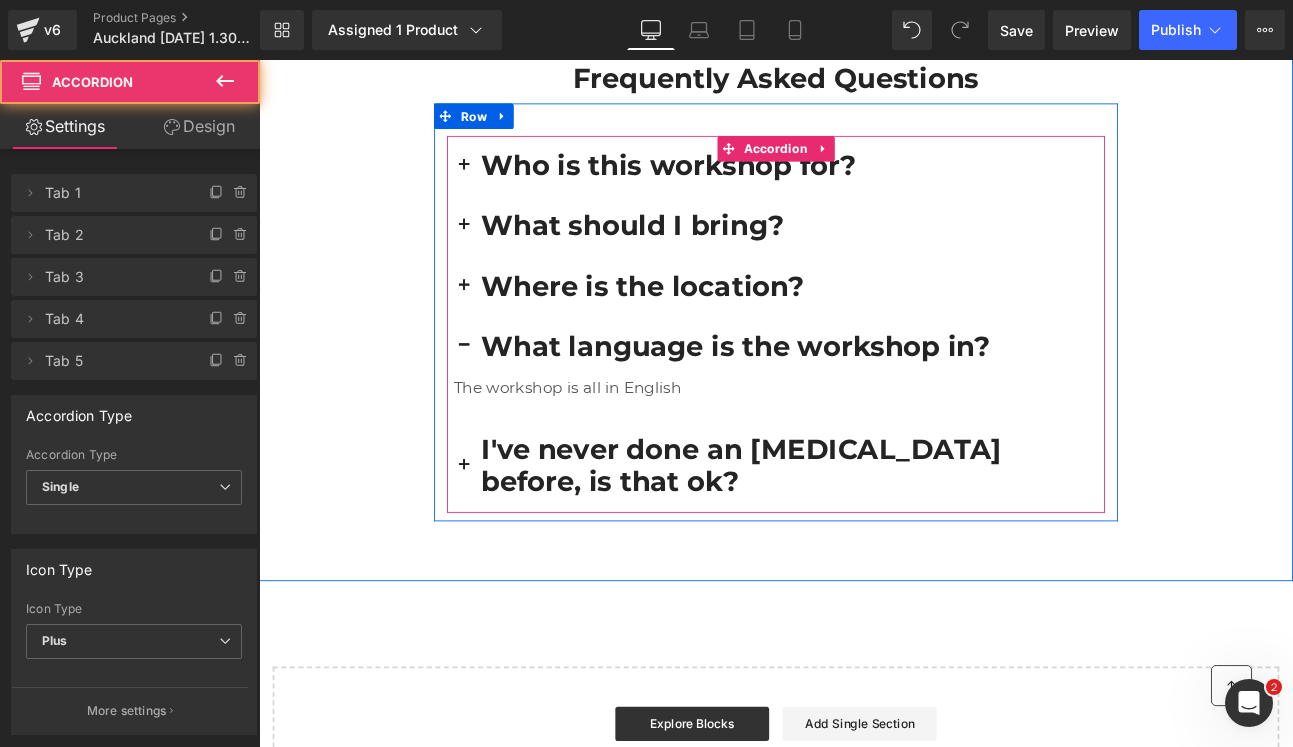 click at bounding box center [499, 395] 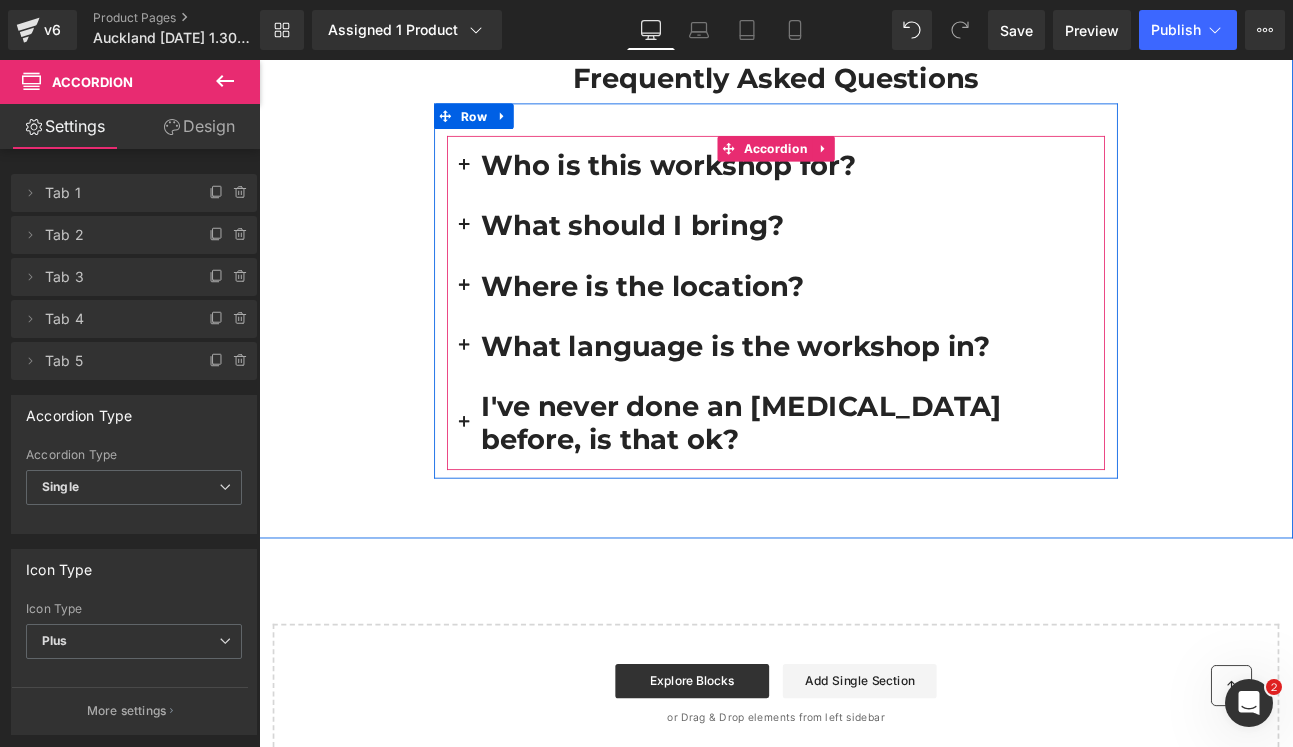 click at bounding box center (499, 325) 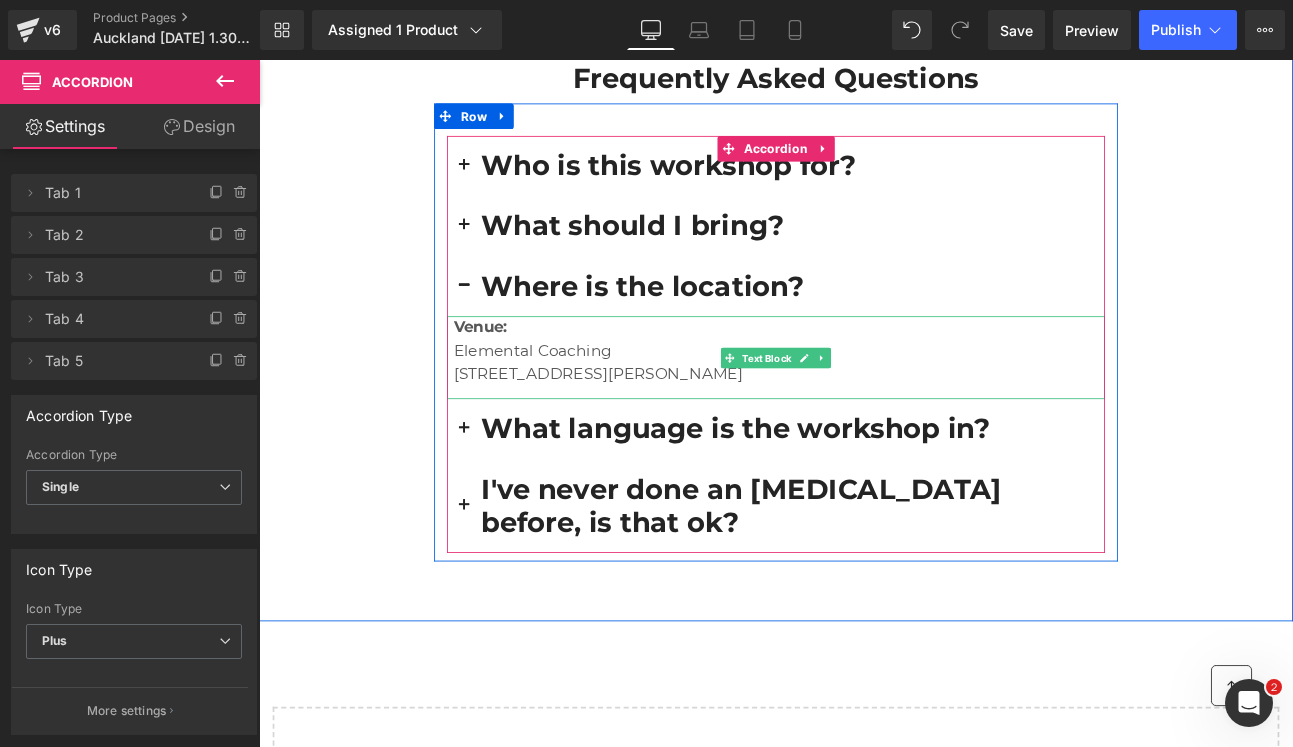 click on "[STREET_ADDRESS][PERSON_NAME]" at bounding box center [868, 427] 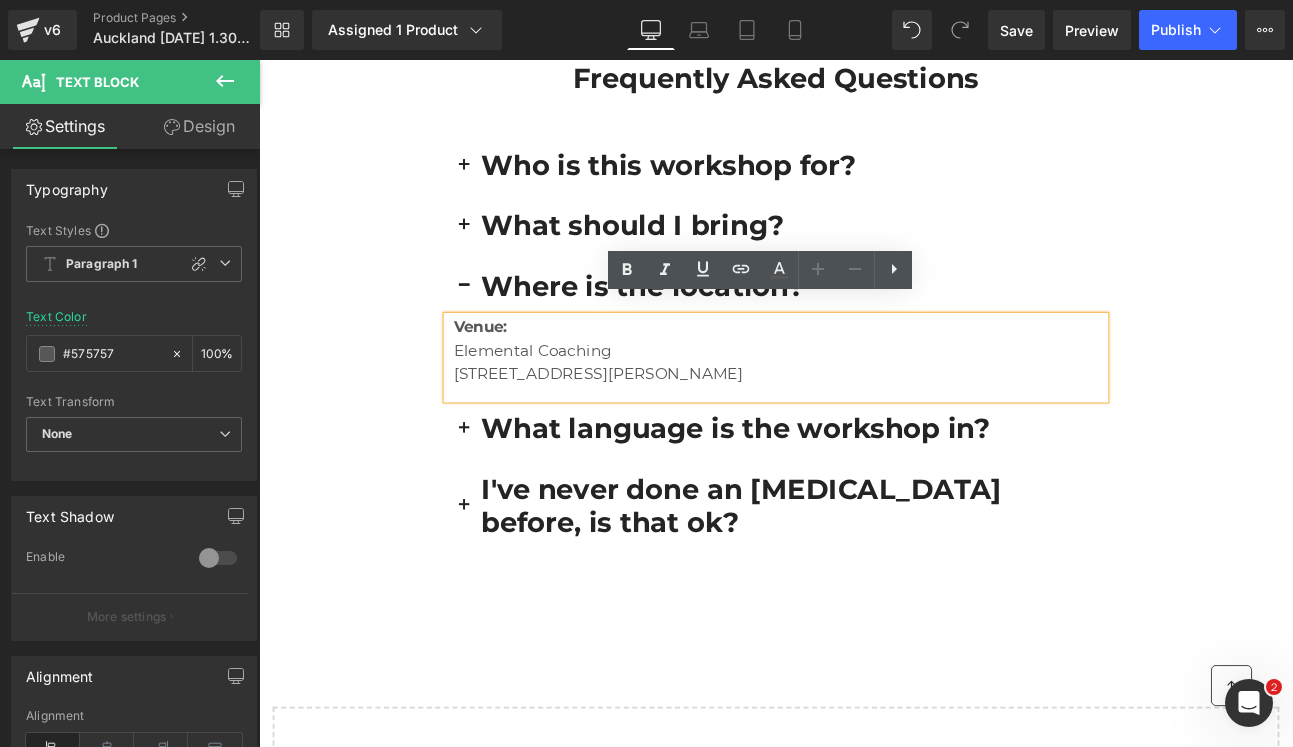 drag, startPoint x: 885, startPoint y: 404, endPoint x: 489, endPoint y: 333, distance: 402.31454 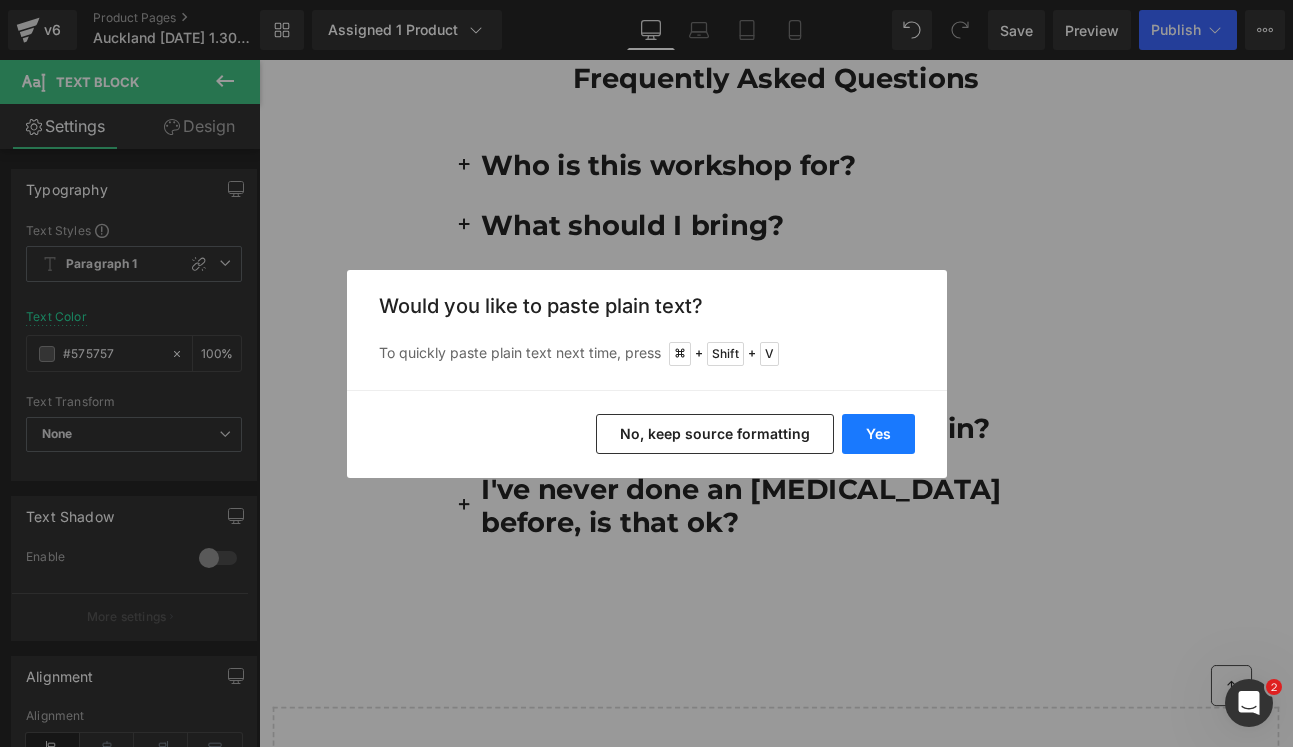 click on "Yes" at bounding box center [878, 434] 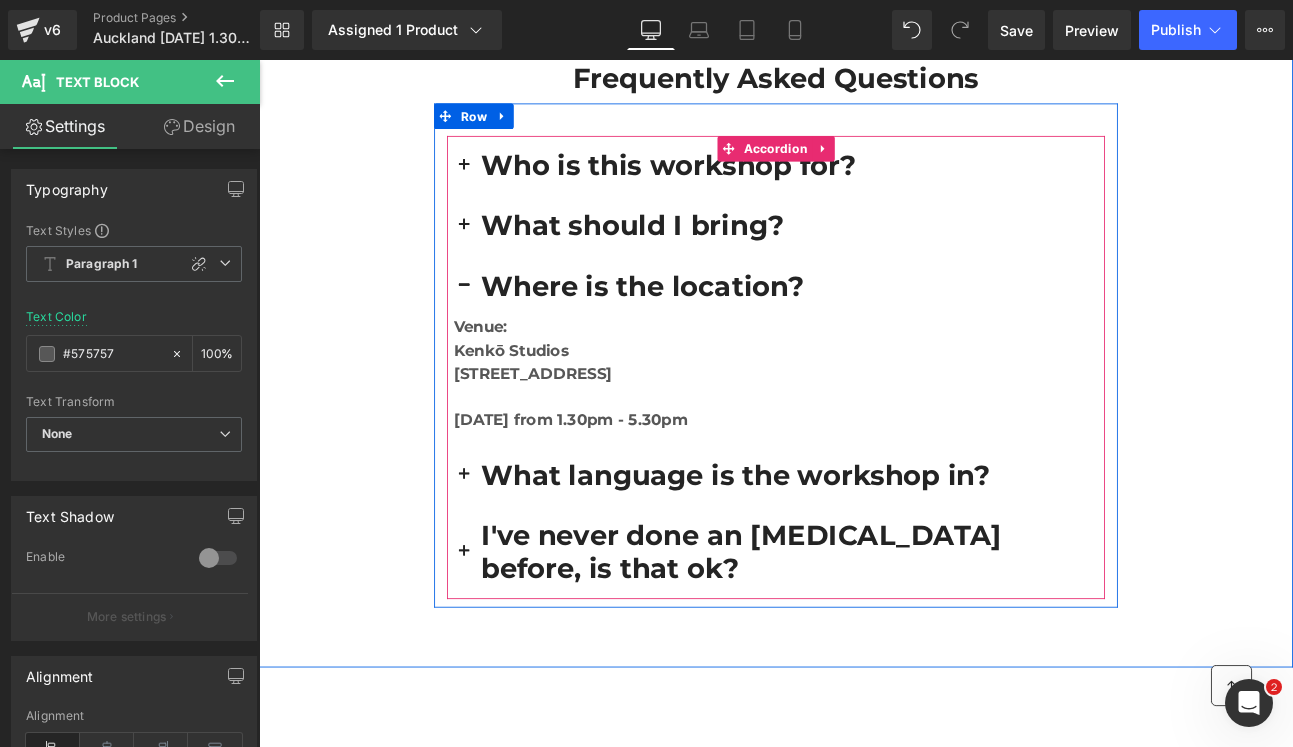 click on "[STREET_ADDRESS]" at bounding box center [579, 427] 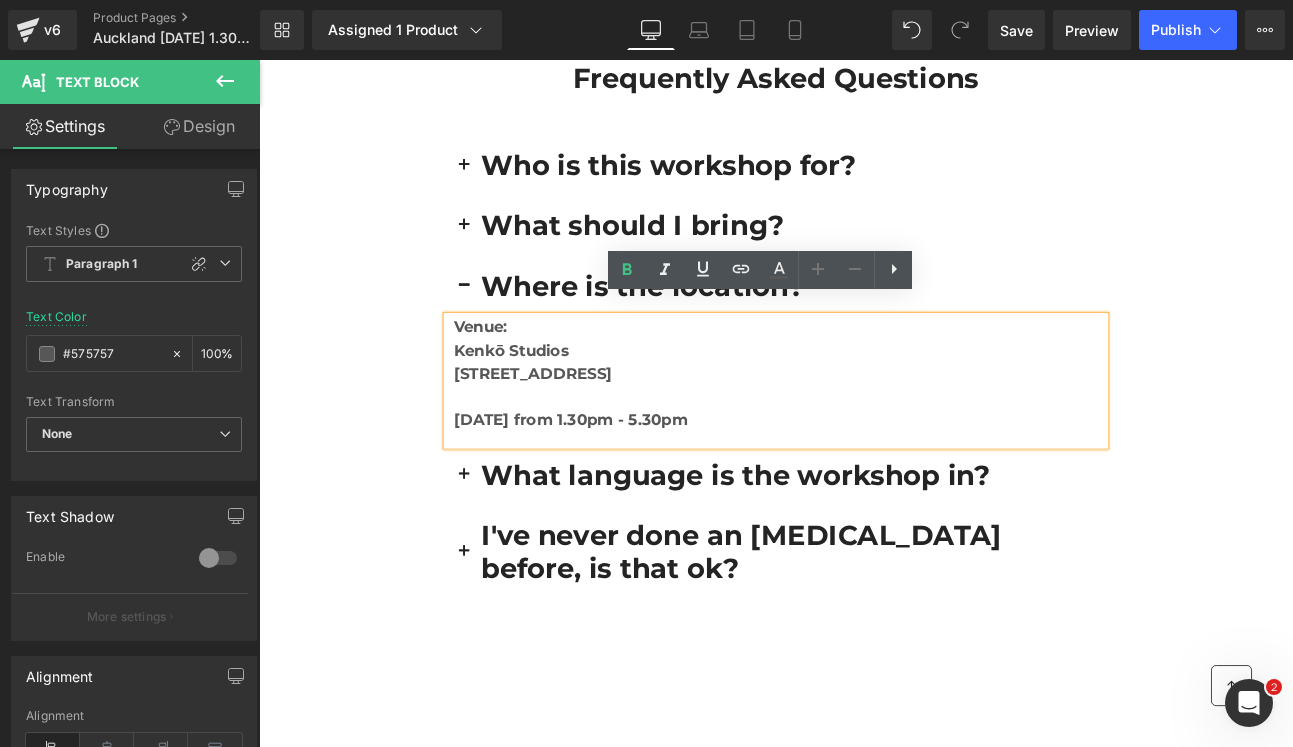 drag, startPoint x: 919, startPoint y: 459, endPoint x: 483, endPoint y: 403, distance: 439.58163 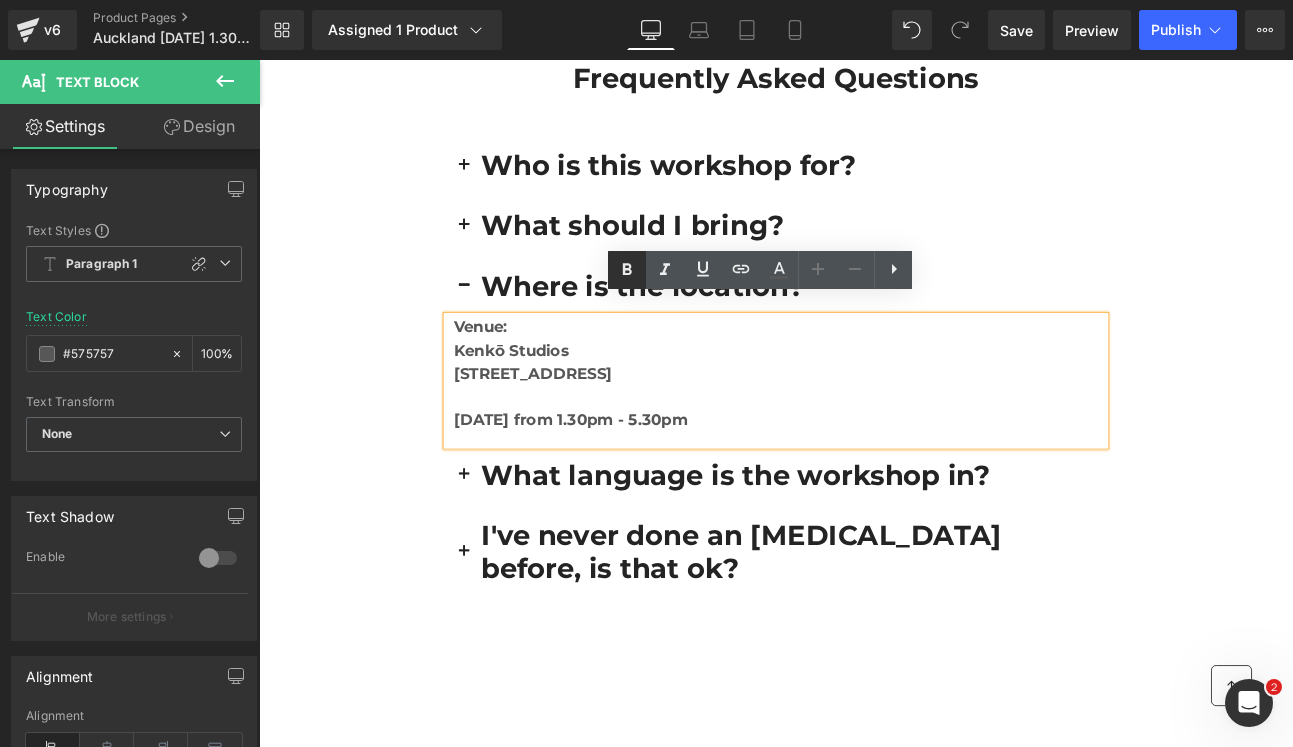 click 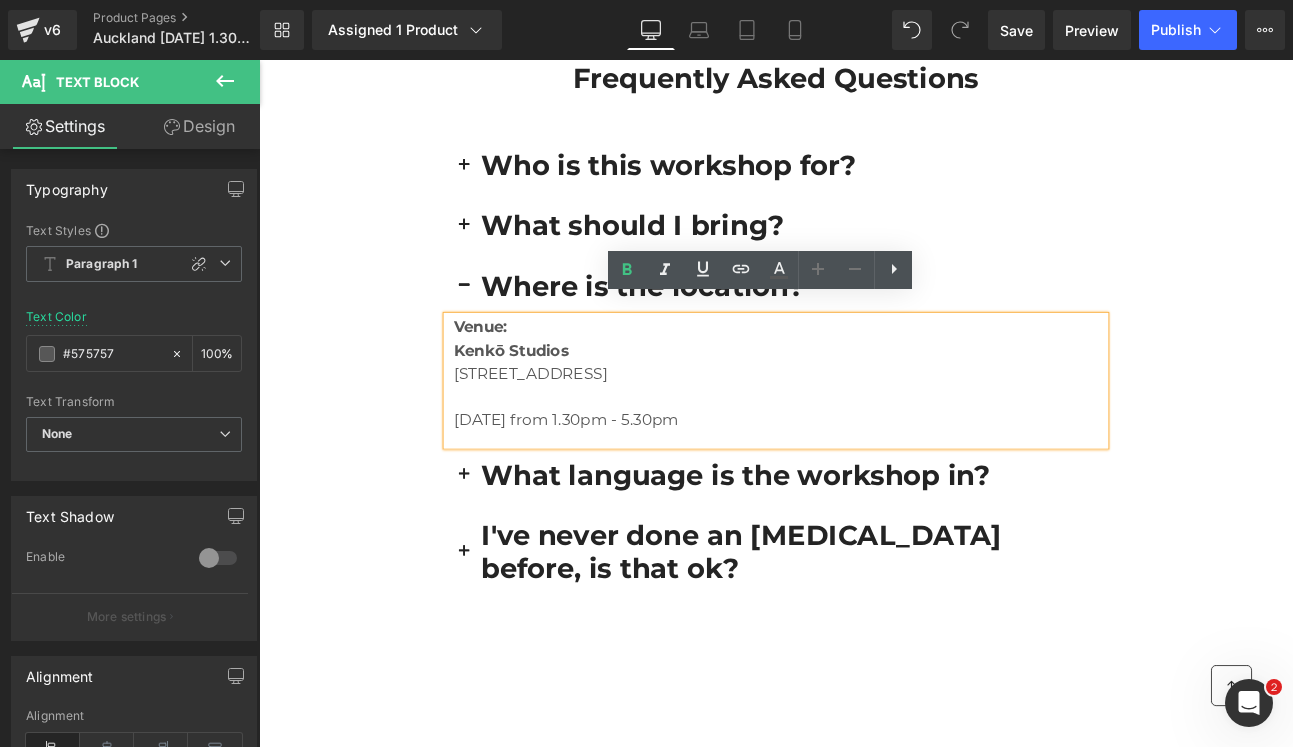 click on "Kenkō Studios" at bounding box center [554, 400] 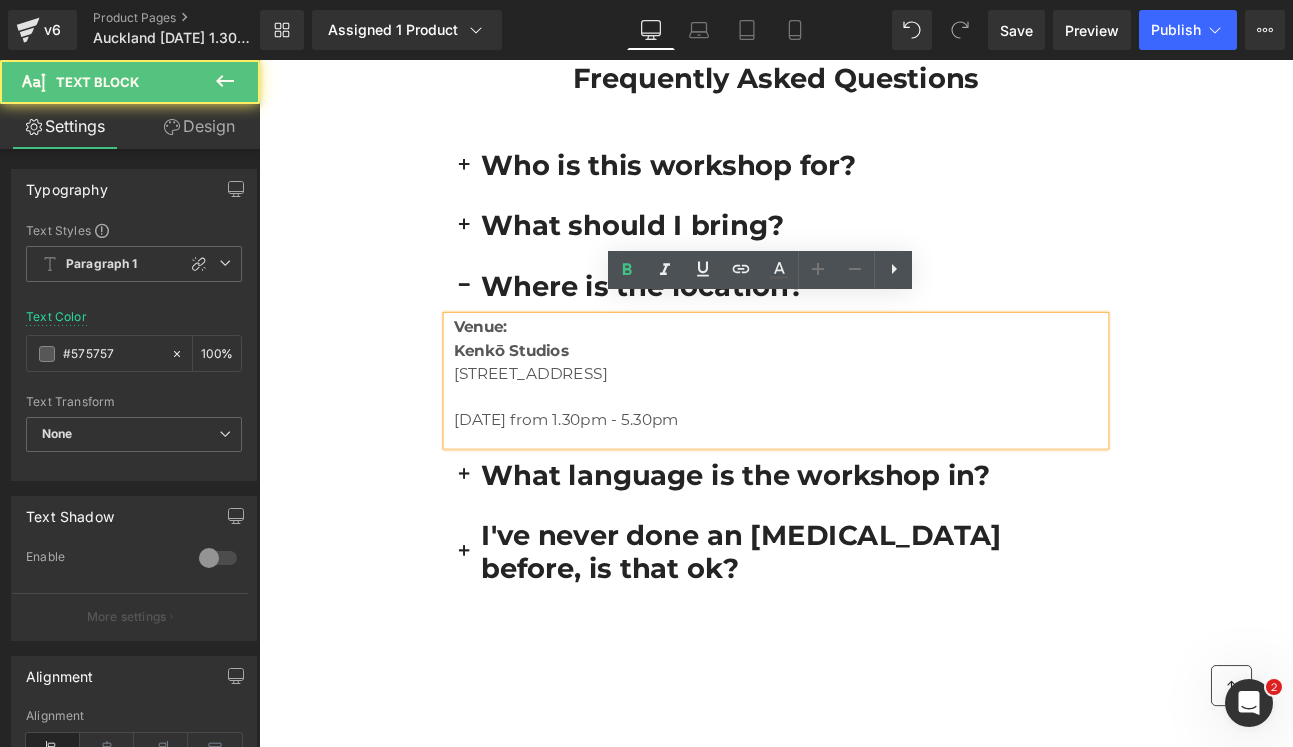 click at bounding box center [499, 325] 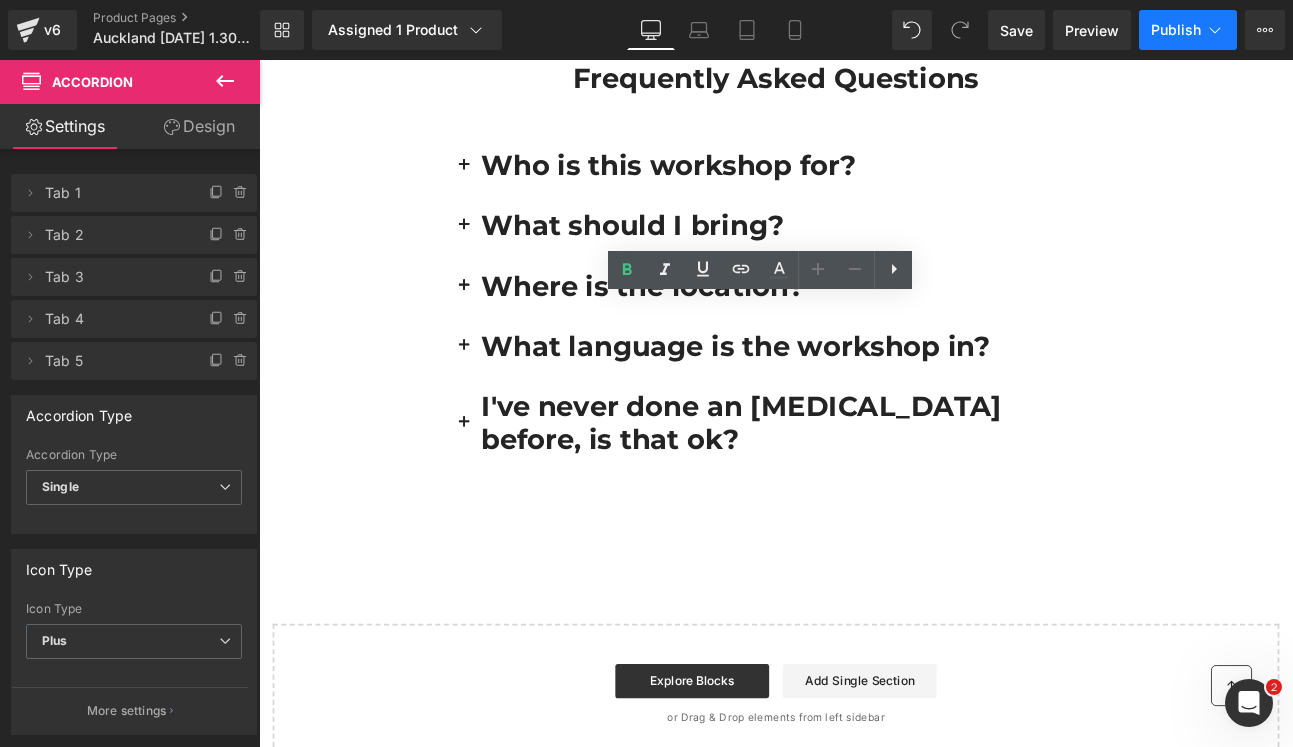 click on "Publish" at bounding box center (1188, 30) 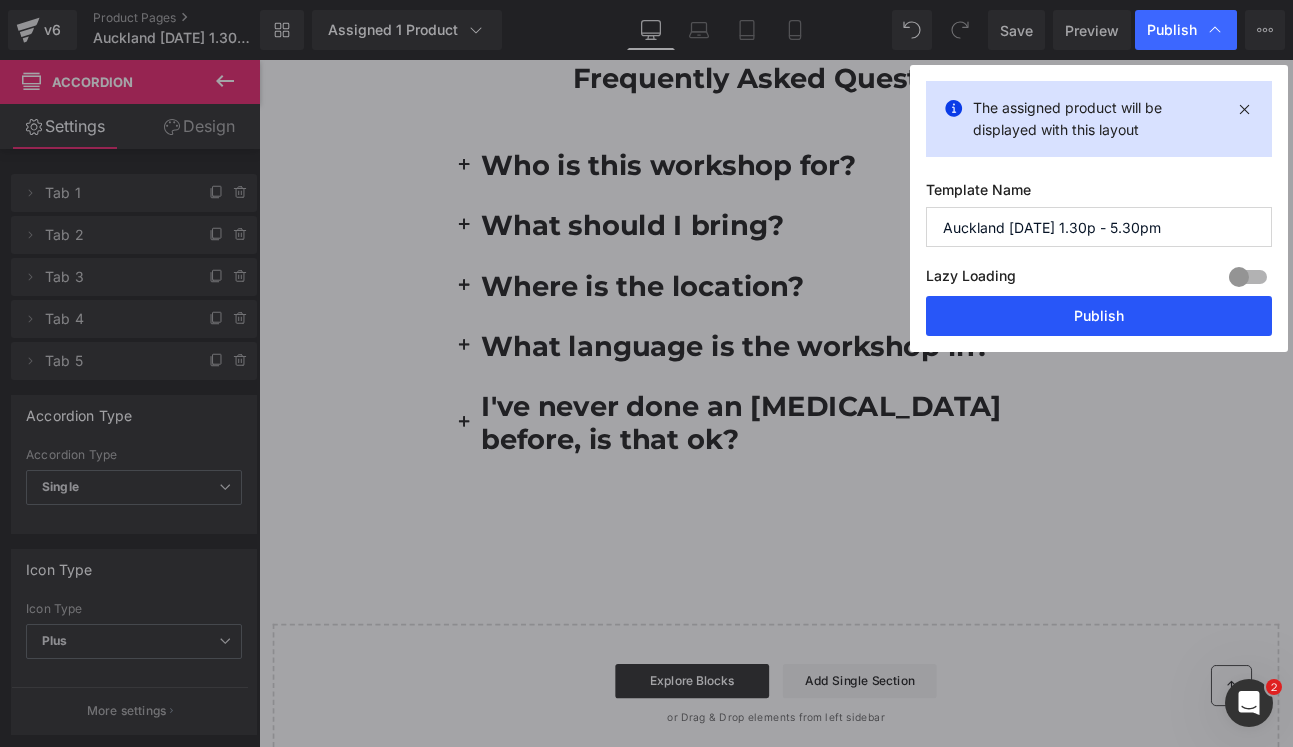 click on "Publish" at bounding box center (1099, 316) 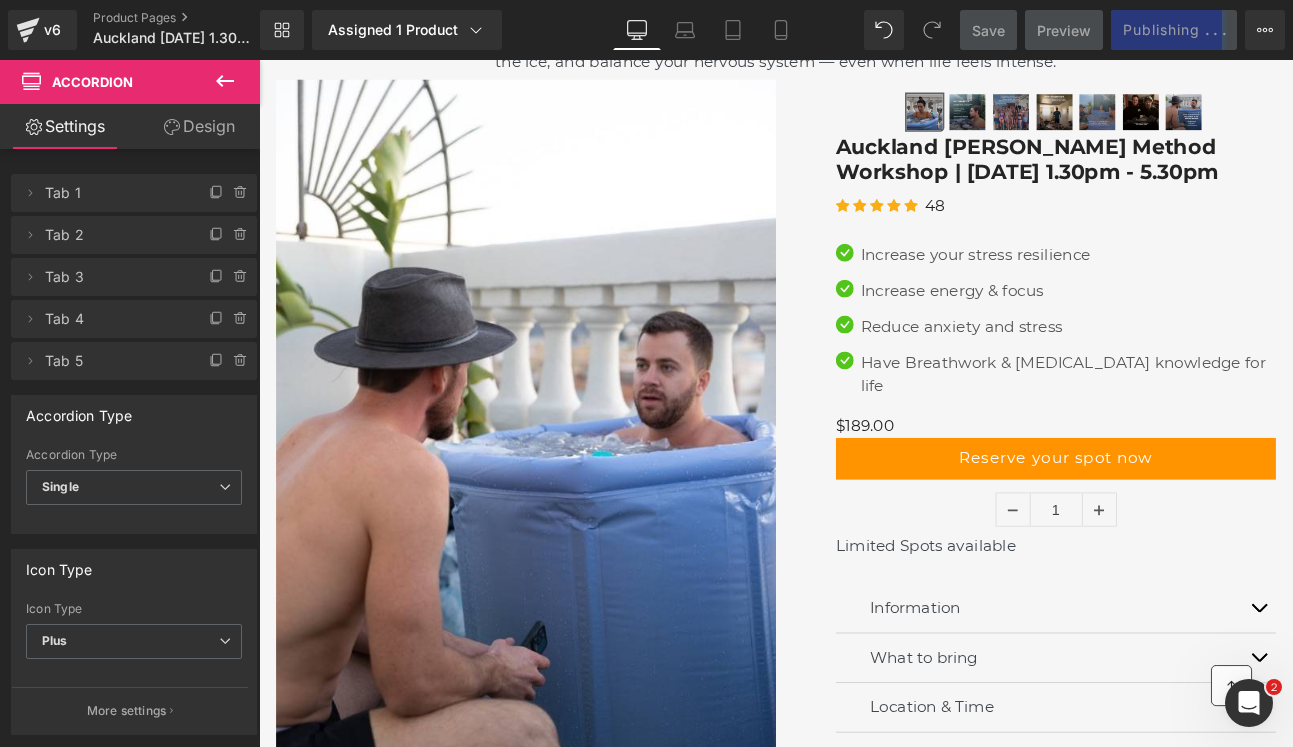 scroll, scrollTop: 0, scrollLeft: 0, axis: both 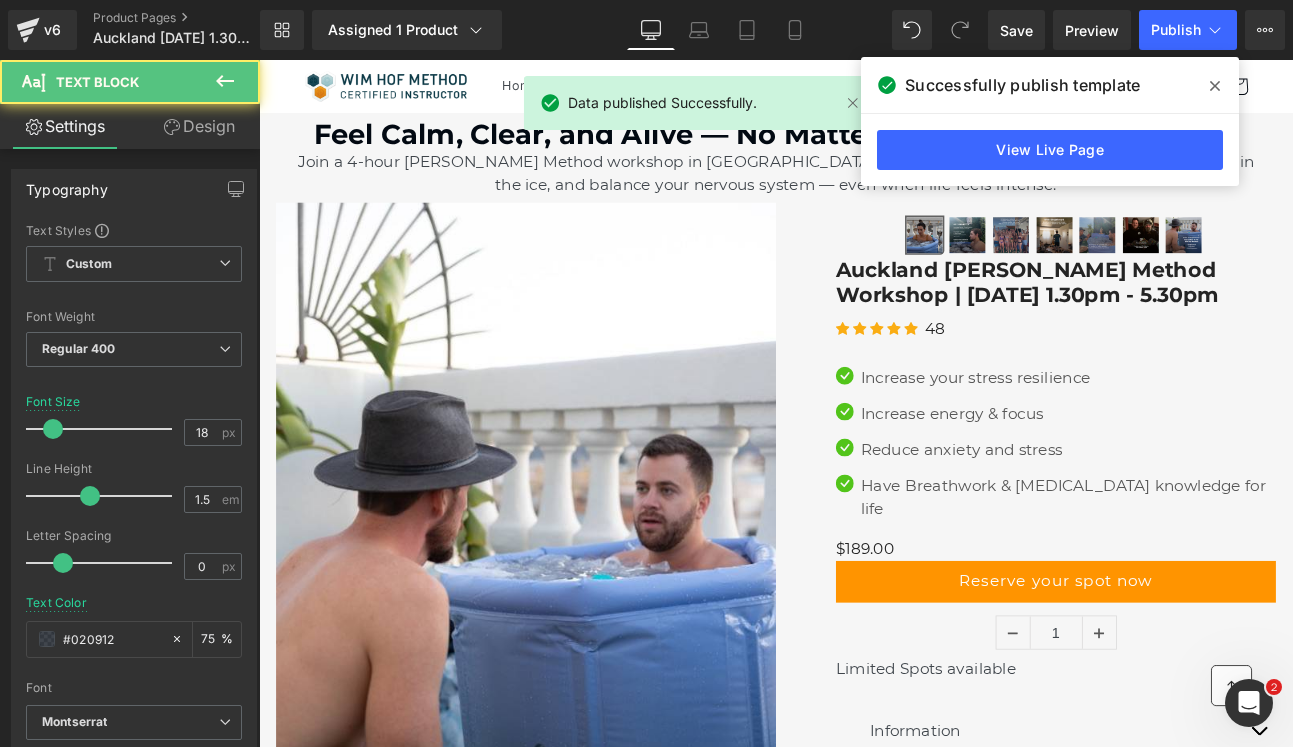 click on "Join a 4-hour [PERSON_NAME] Method workshop in [GEOGRAPHIC_DATA] and learn to harness your breath, find comfort in the ice, and balance your nervous system — even when life feels intense." at bounding box center (864, 193) 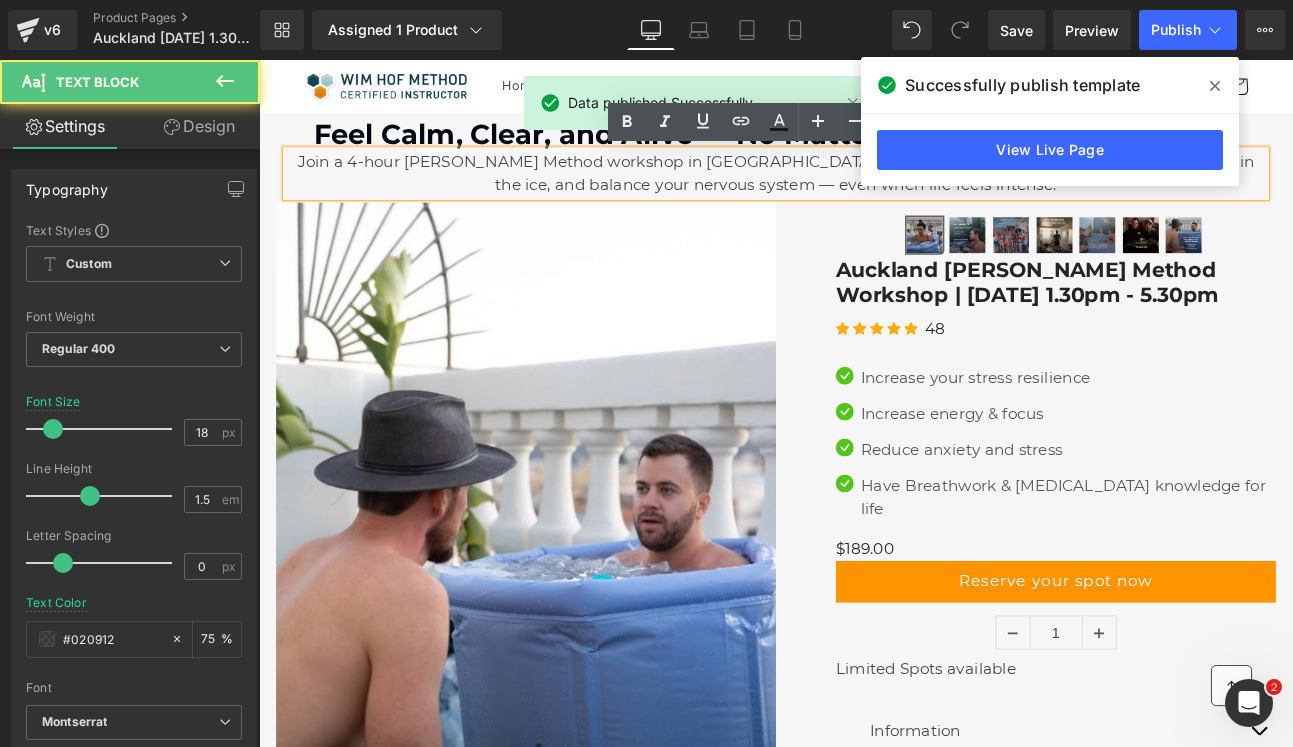 click on "Join a 4-hour [PERSON_NAME] Method workshop in [GEOGRAPHIC_DATA] and learn to harness your breath, find comfort in the ice, and balance your nervous system — even when life feels intense." at bounding box center [864, 193] 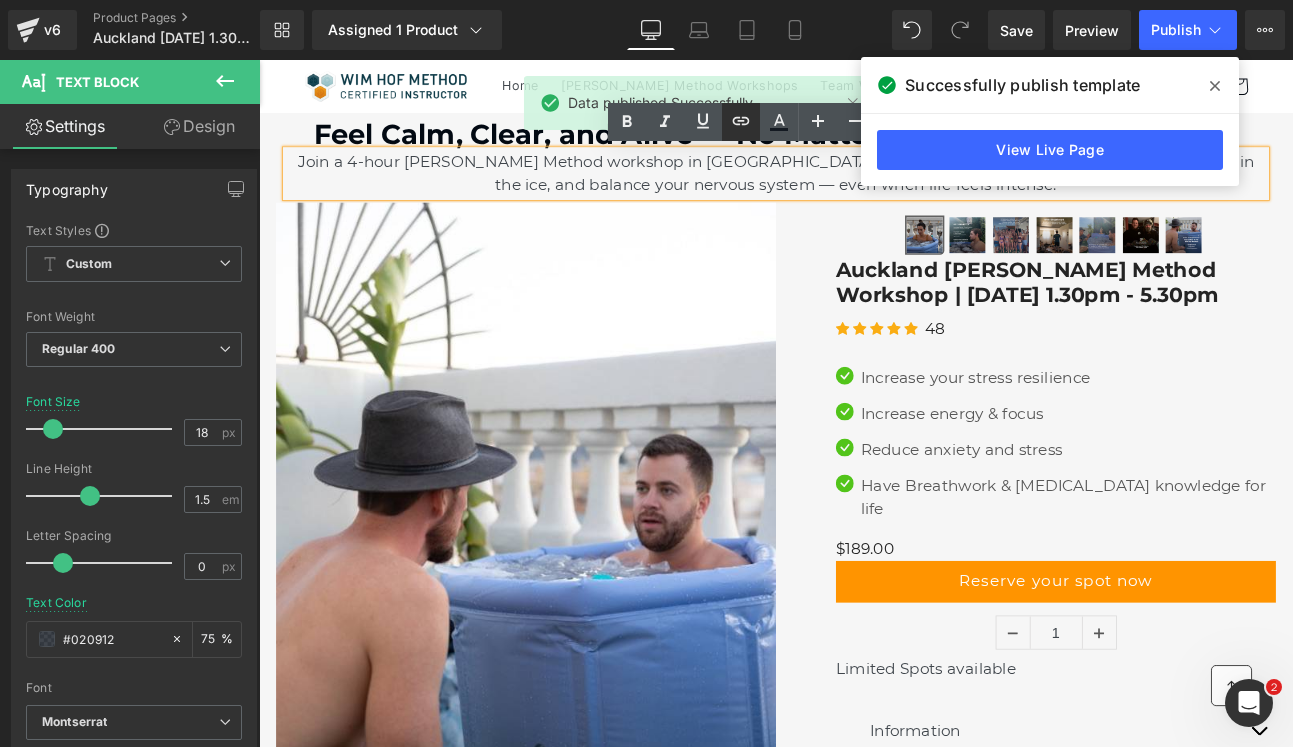 type 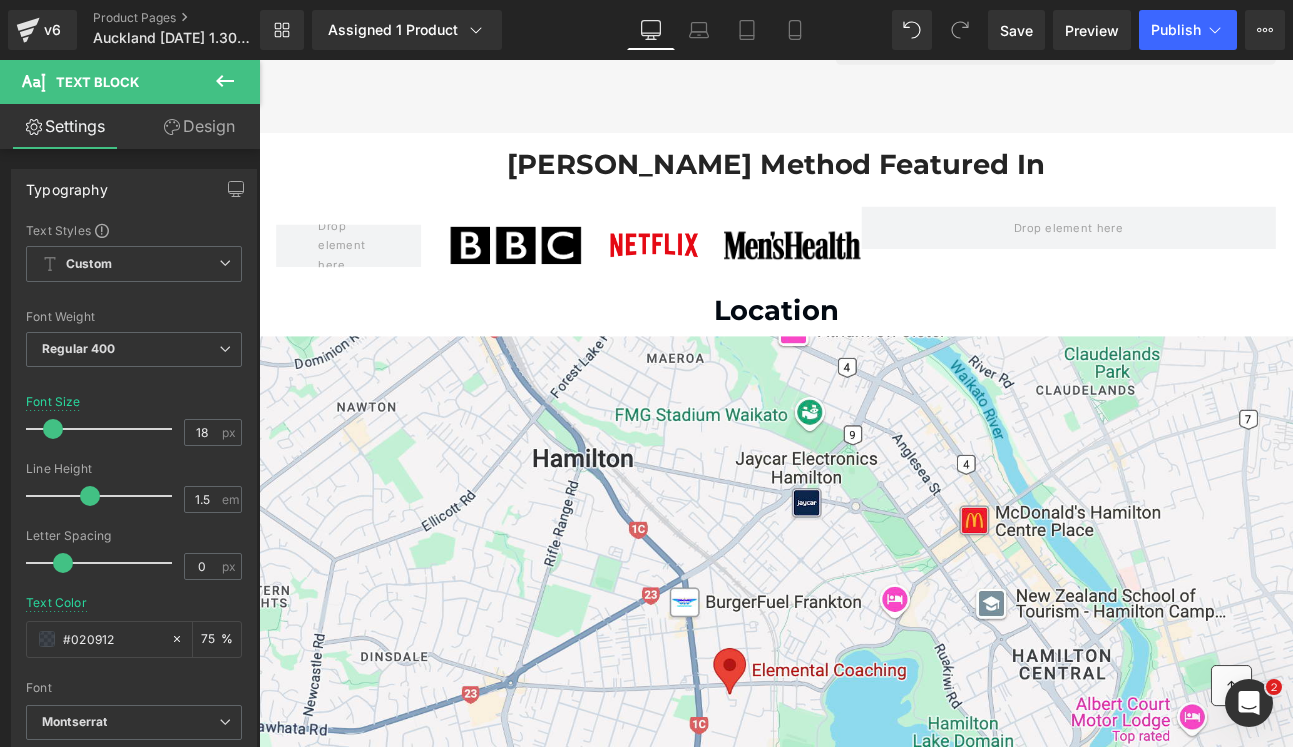 scroll, scrollTop: 1412, scrollLeft: 0, axis: vertical 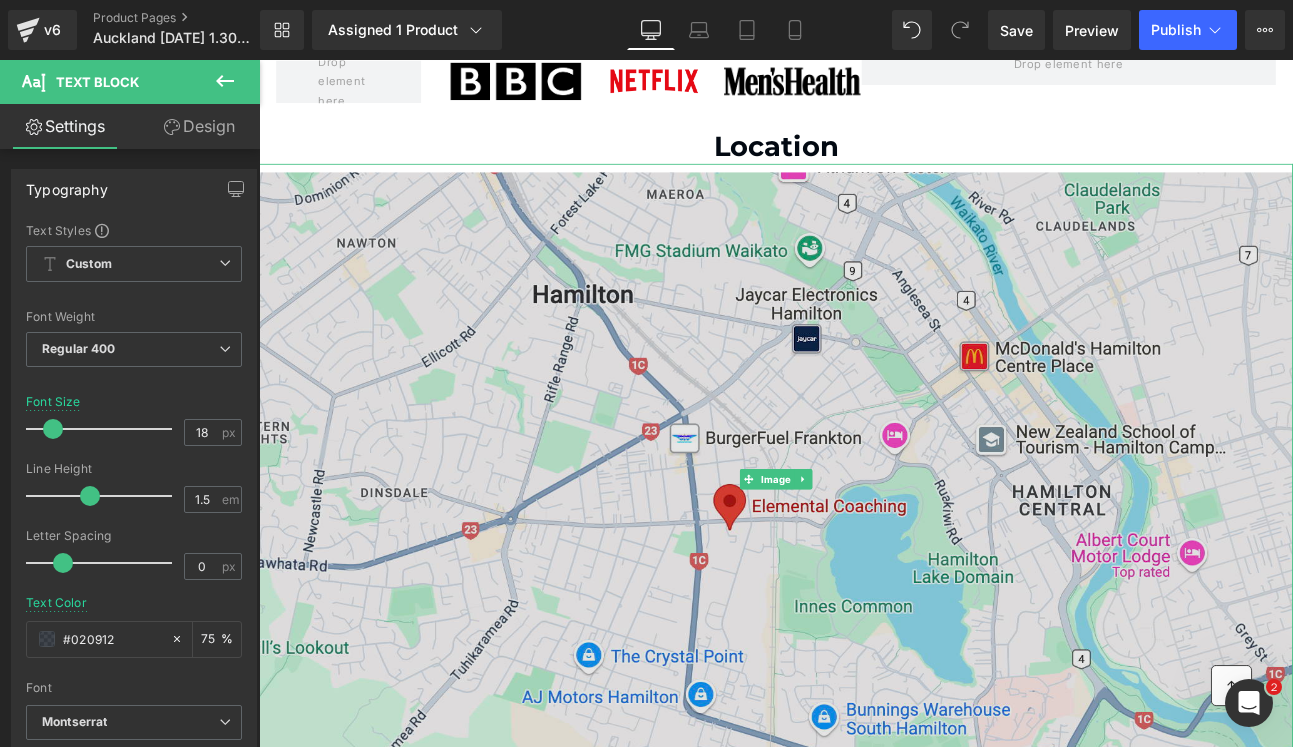 click at bounding box center (864, 551) 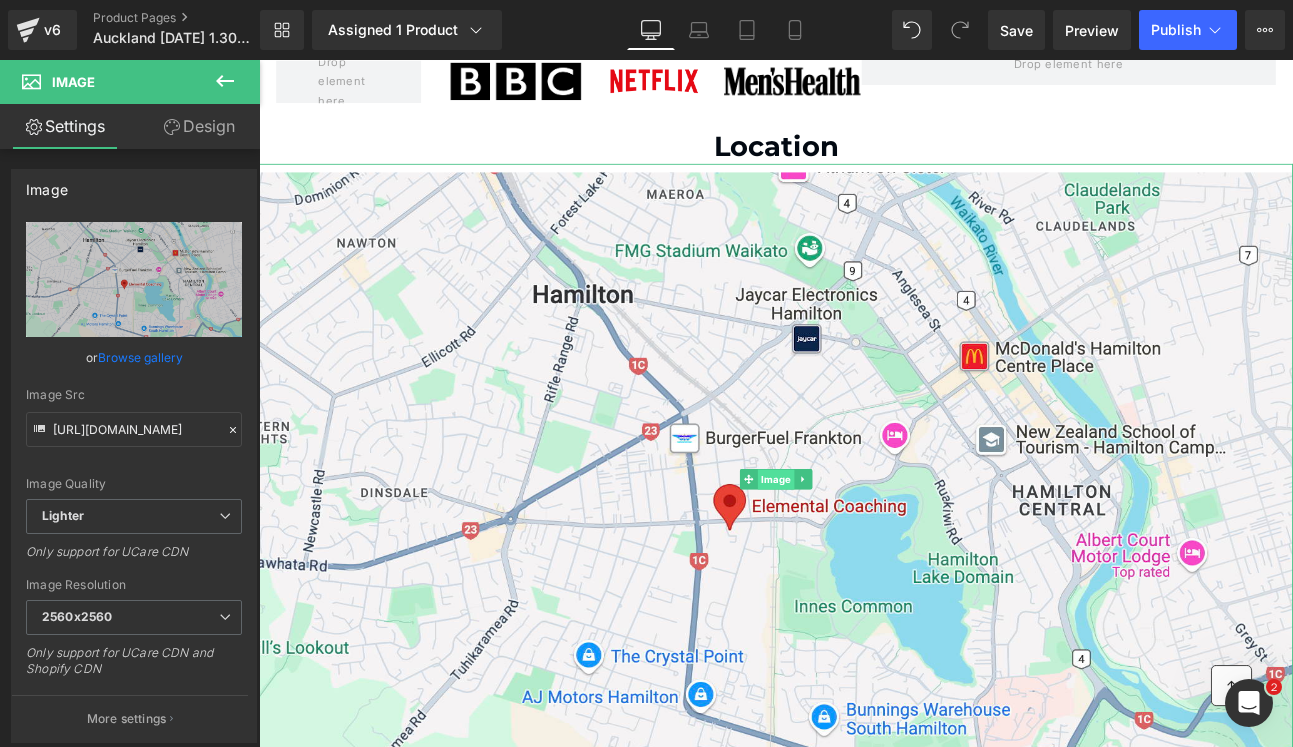 click on "Image" at bounding box center (864, 551) 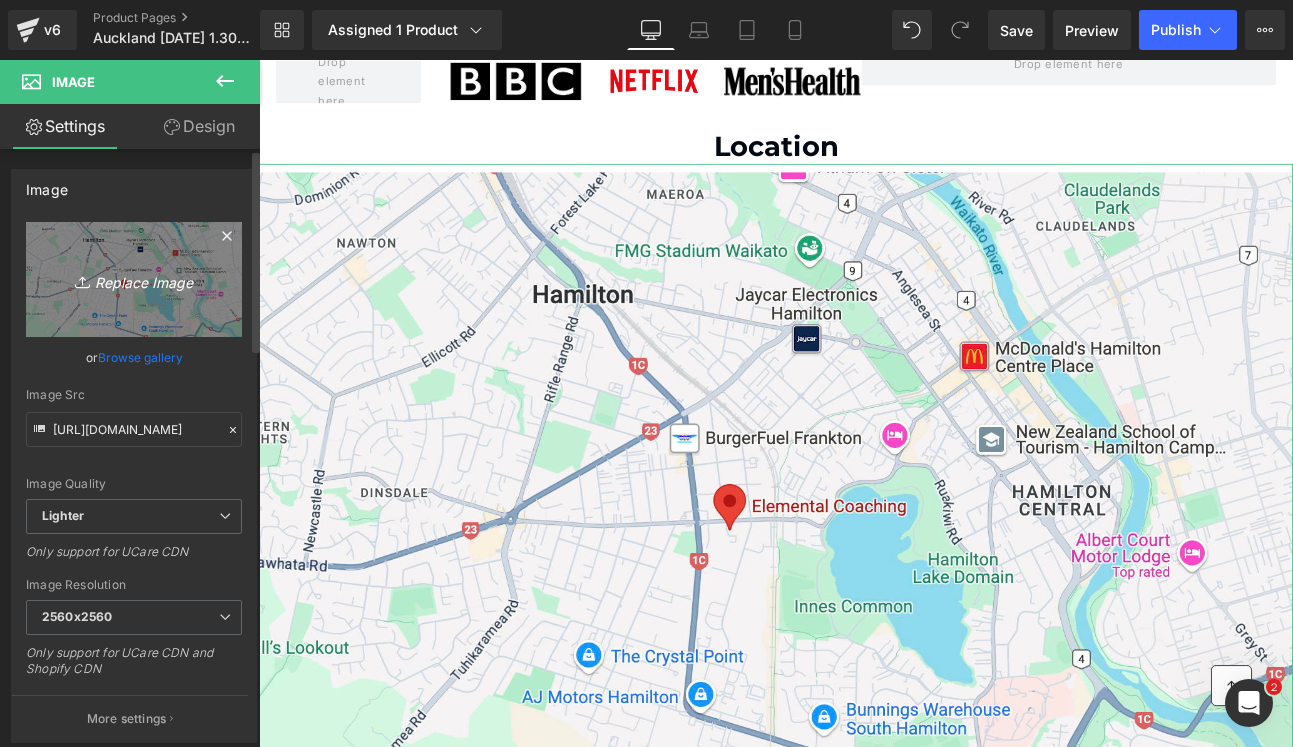 click on "Replace Image" at bounding box center [134, 279] 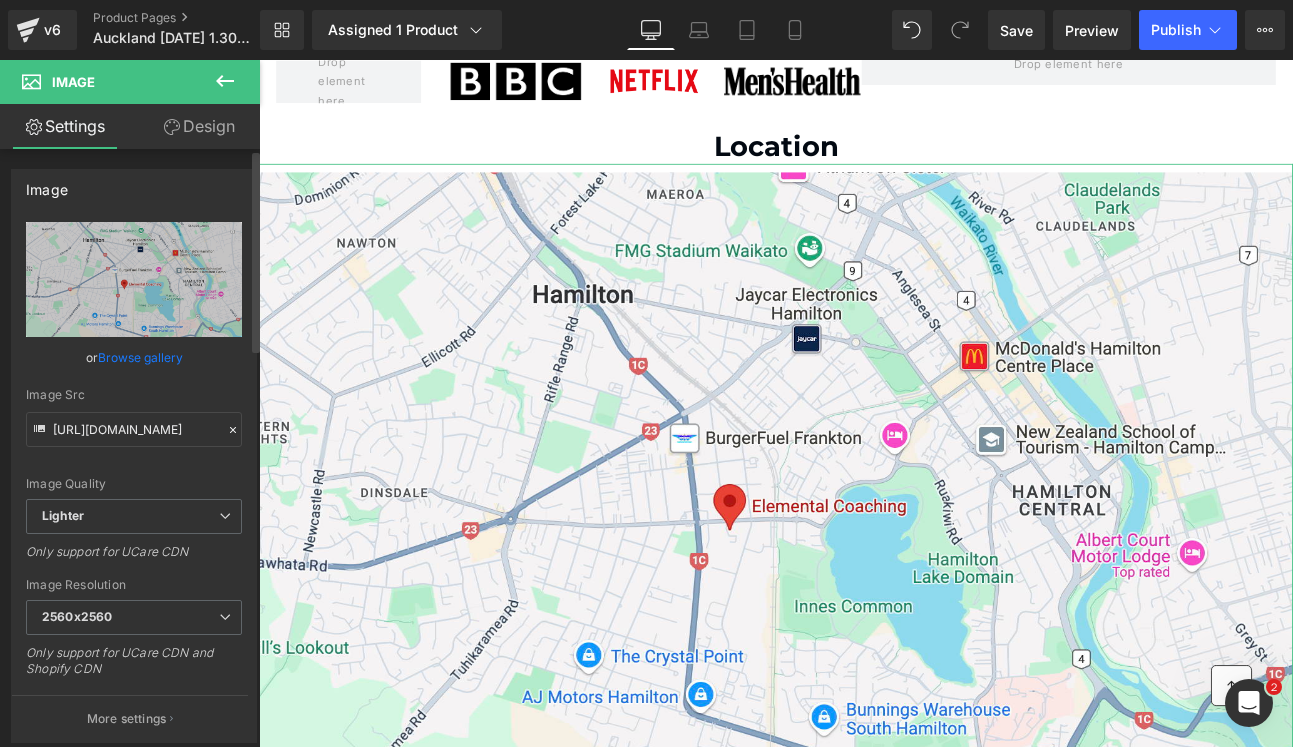 click on "Browse gallery" at bounding box center (140, 357) 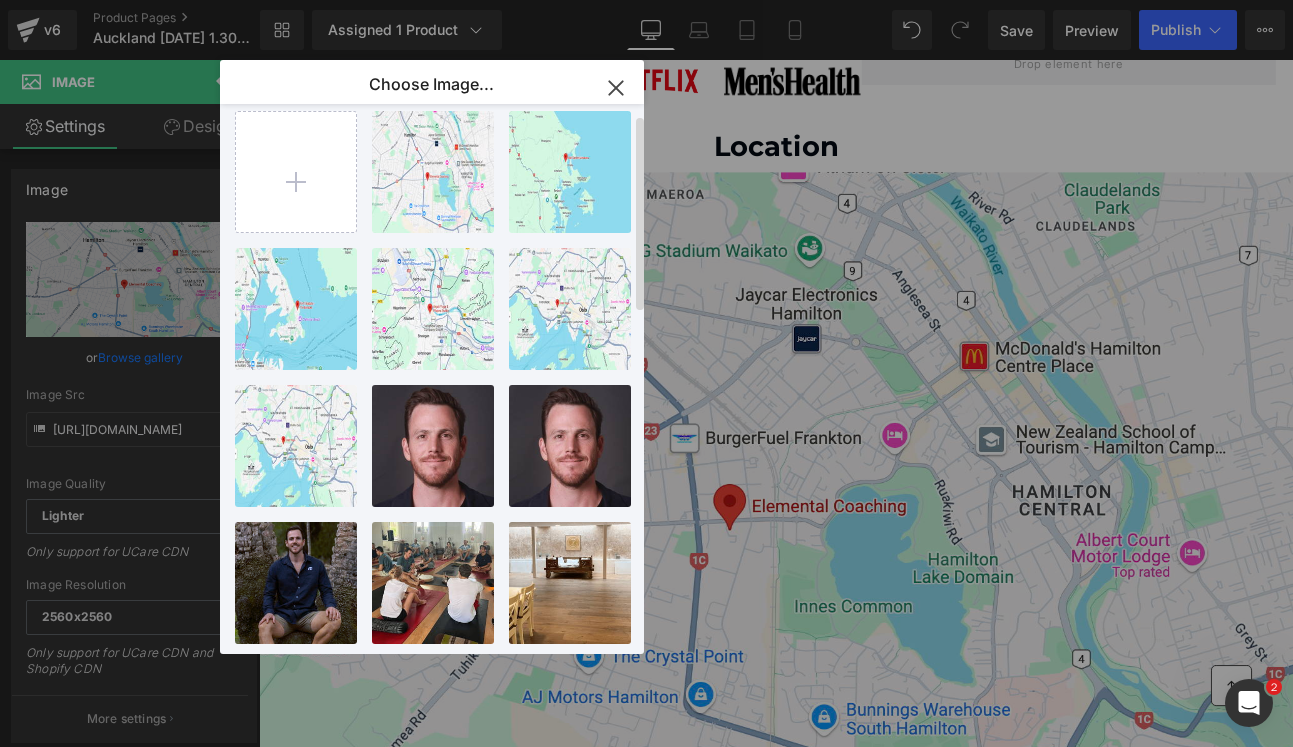 scroll, scrollTop: 0, scrollLeft: 0, axis: both 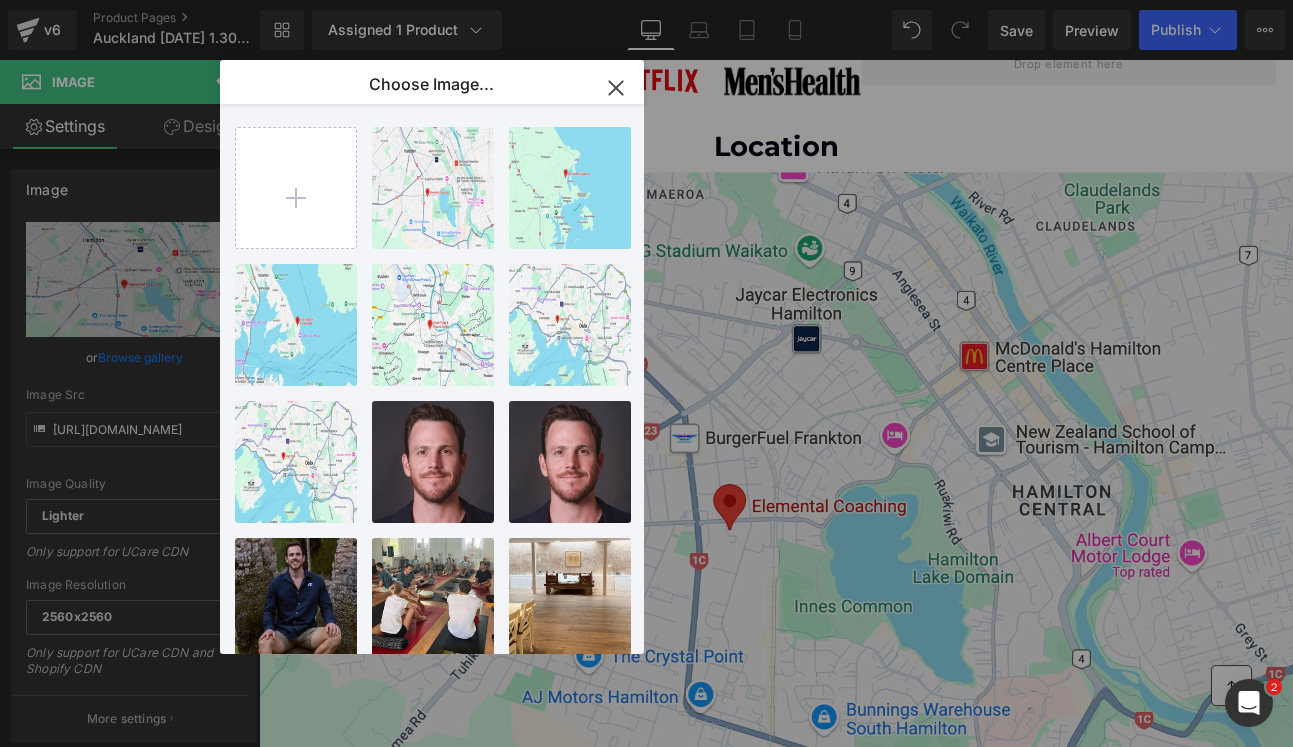 click 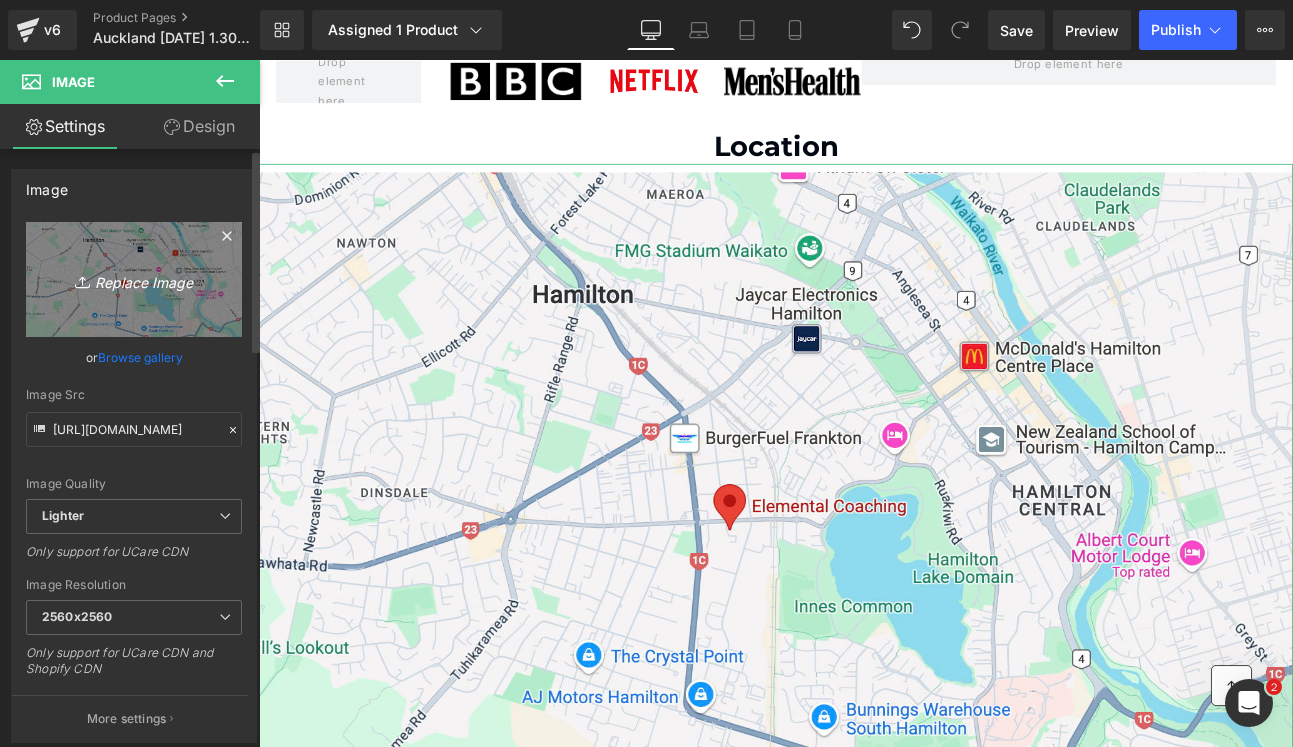click on "Replace Image" at bounding box center [134, 279] 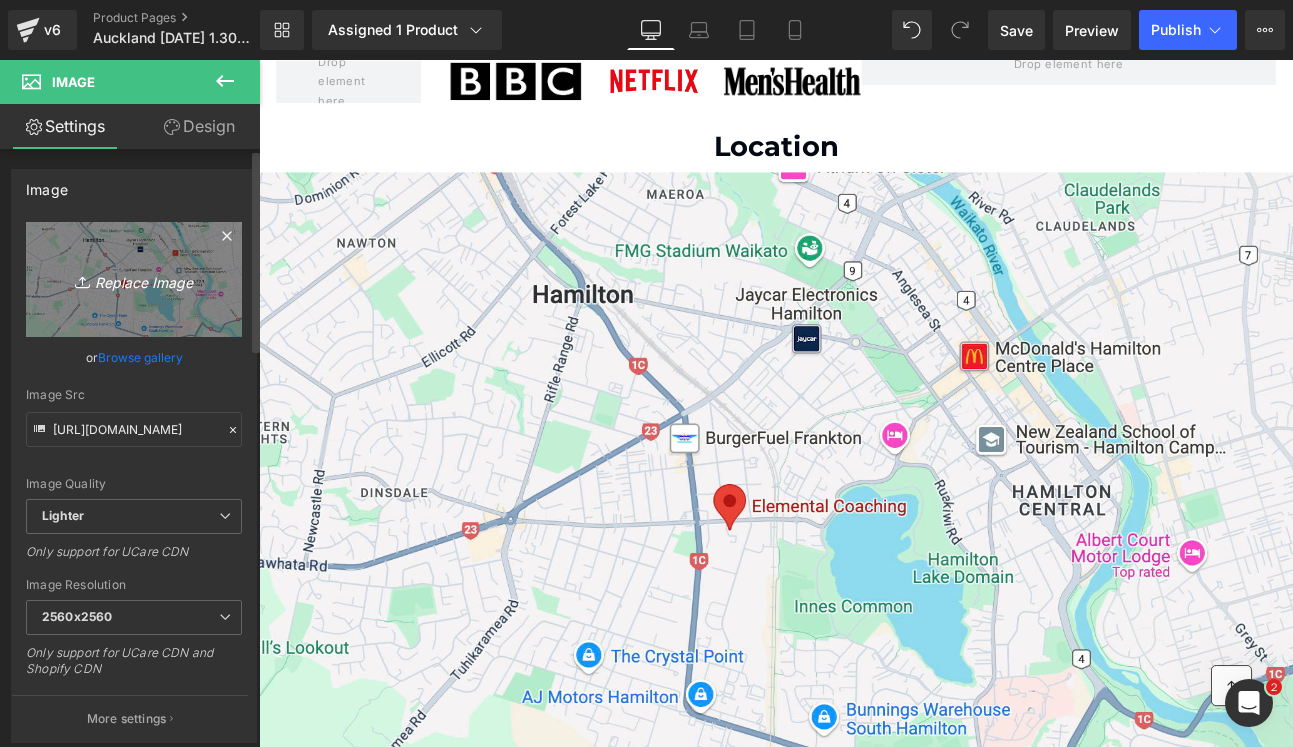 type on "C:\fakepath\Screenshot [DATE] 14.44.28.png" 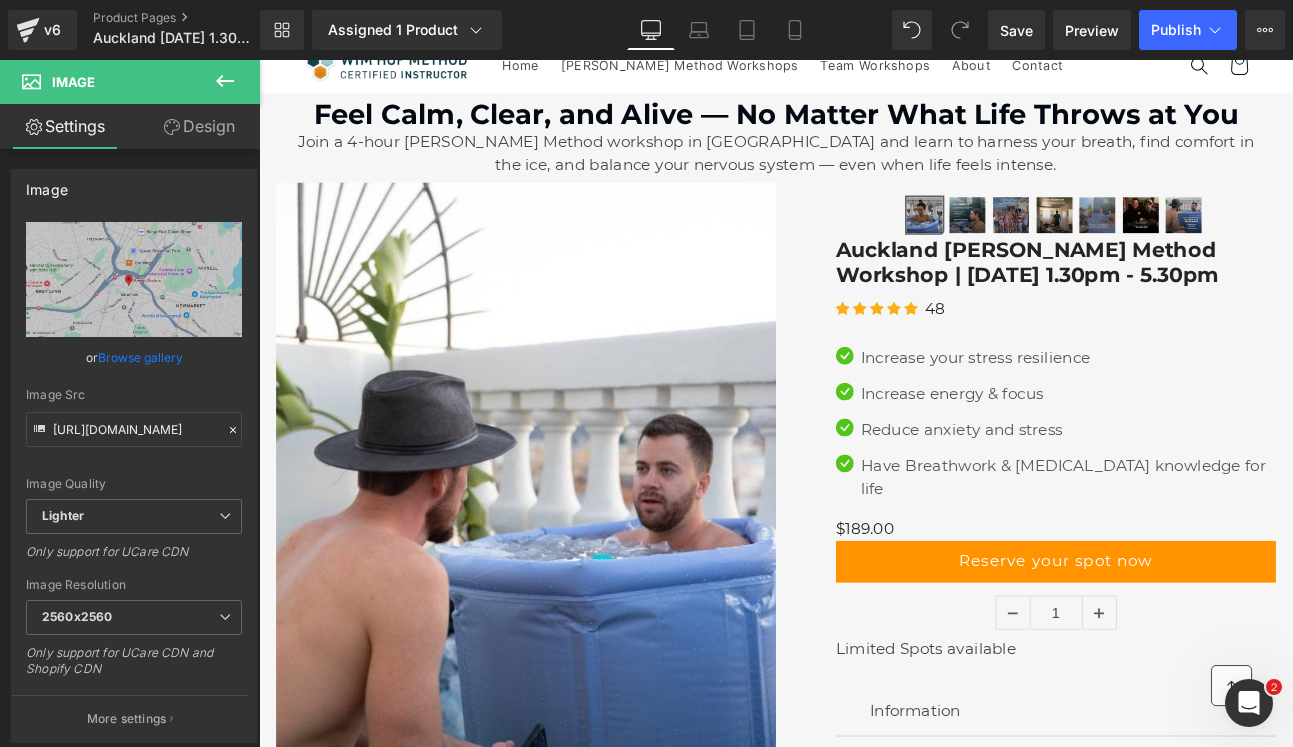 scroll, scrollTop: 0, scrollLeft: 0, axis: both 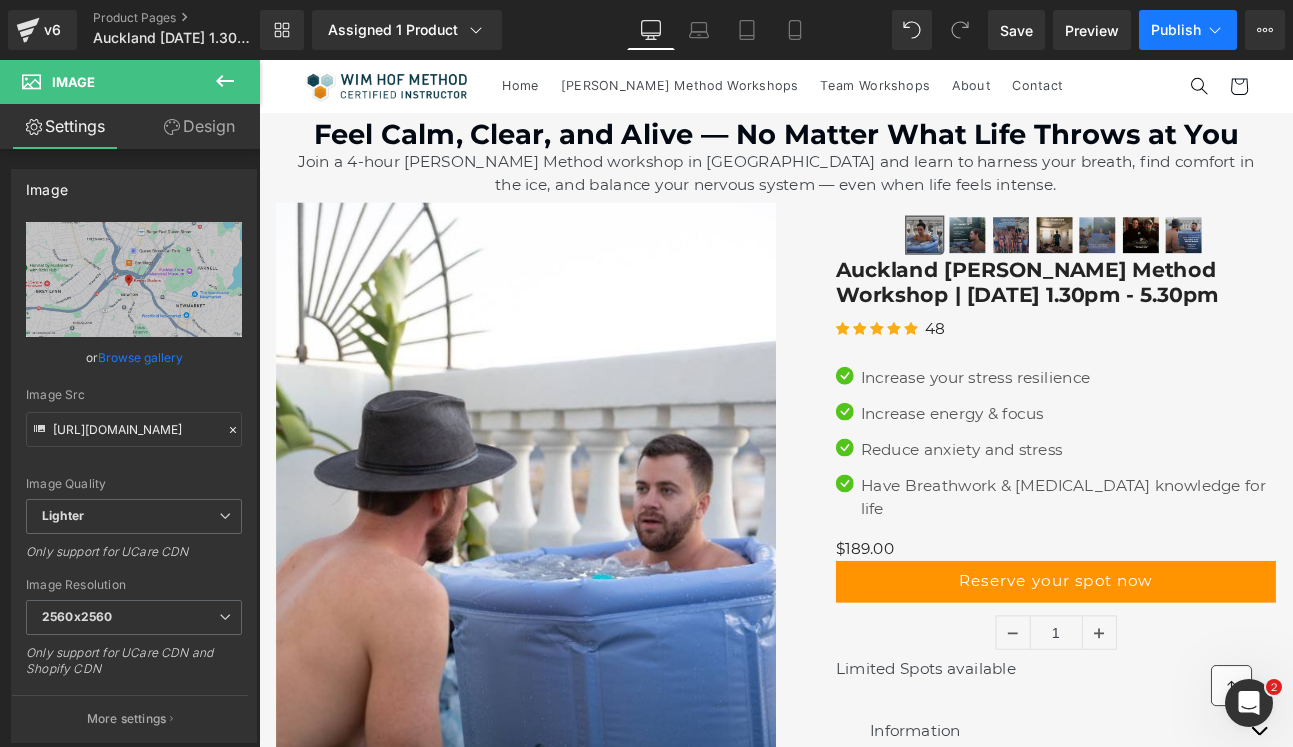 click on "Publish" at bounding box center [1176, 30] 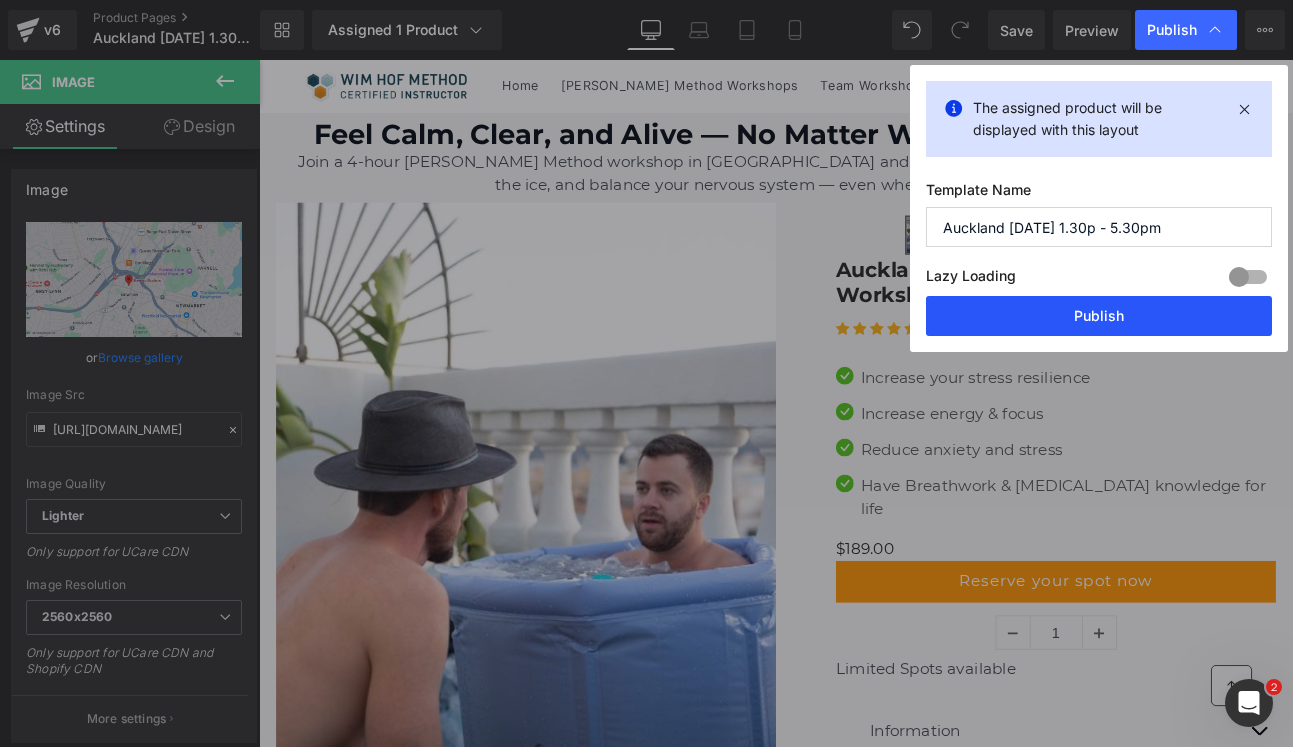 click on "Publish" at bounding box center [1099, 316] 